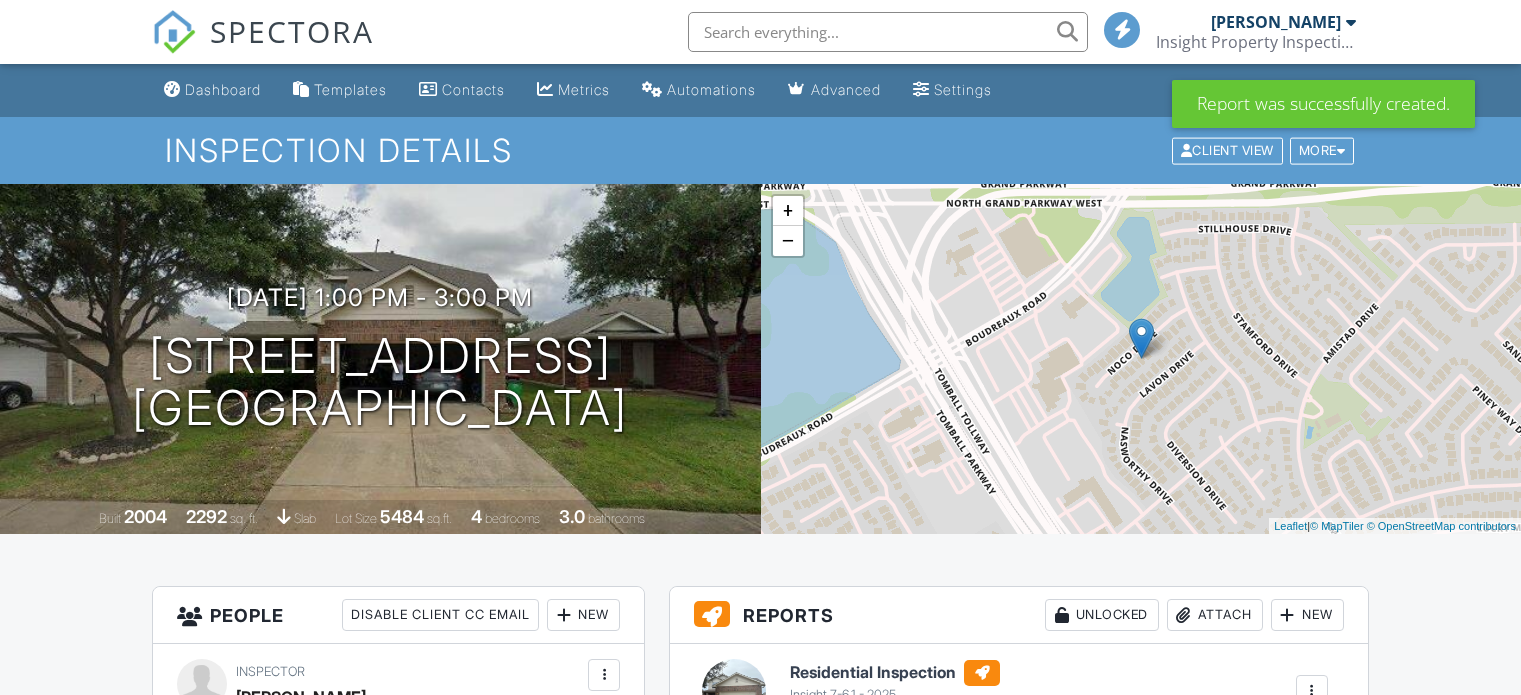 scroll, scrollTop: 316, scrollLeft: 0, axis: vertical 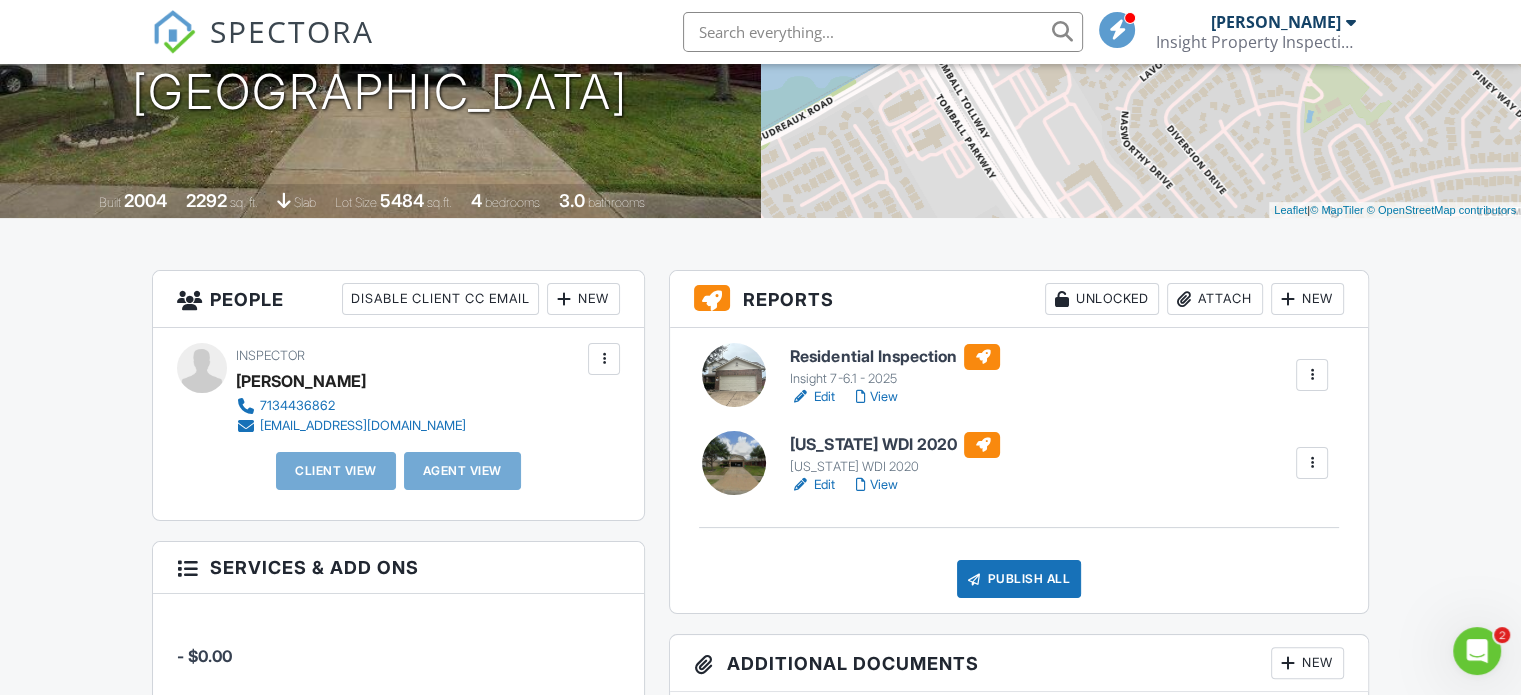 click on "View" at bounding box center [876, 397] 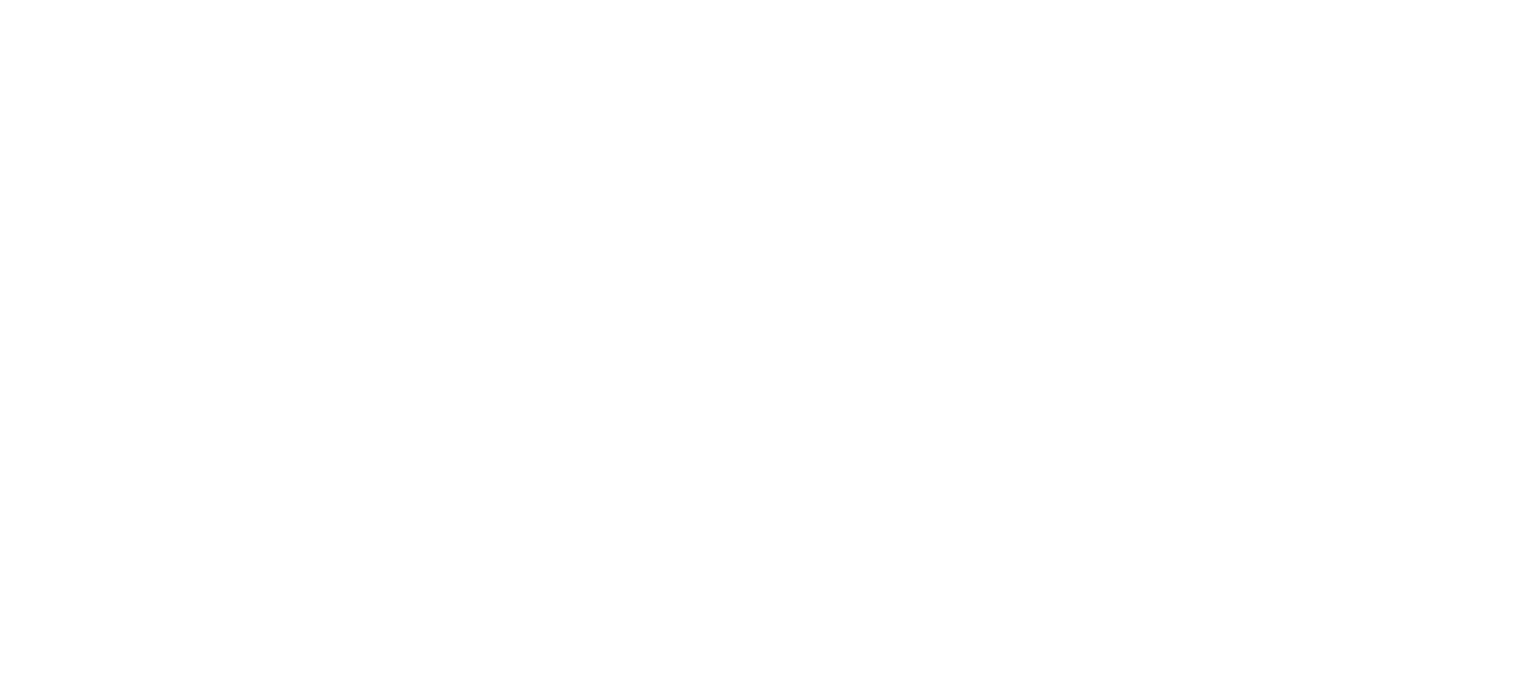 scroll, scrollTop: 0, scrollLeft: 0, axis: both 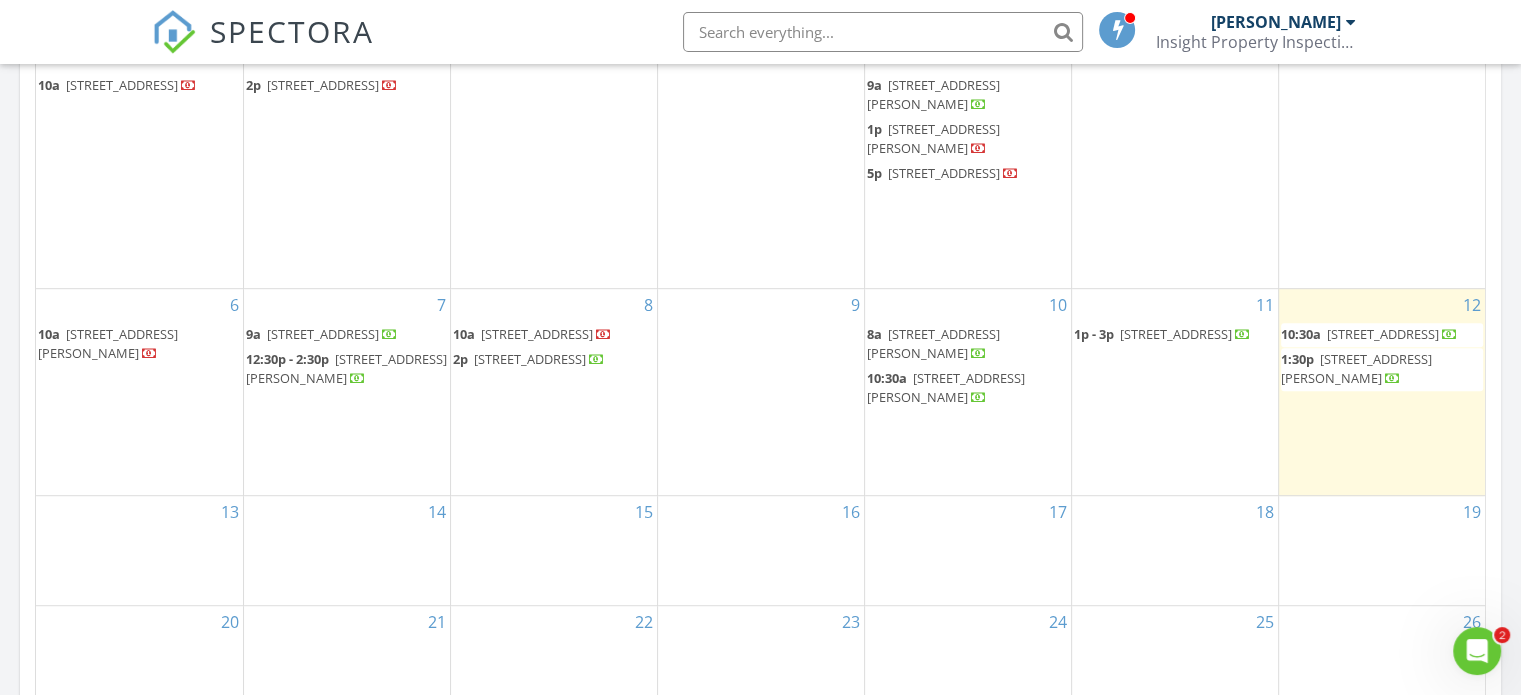click on "12251 Noco Dr, Tomball 77375" at bounding box center (1176, 334) 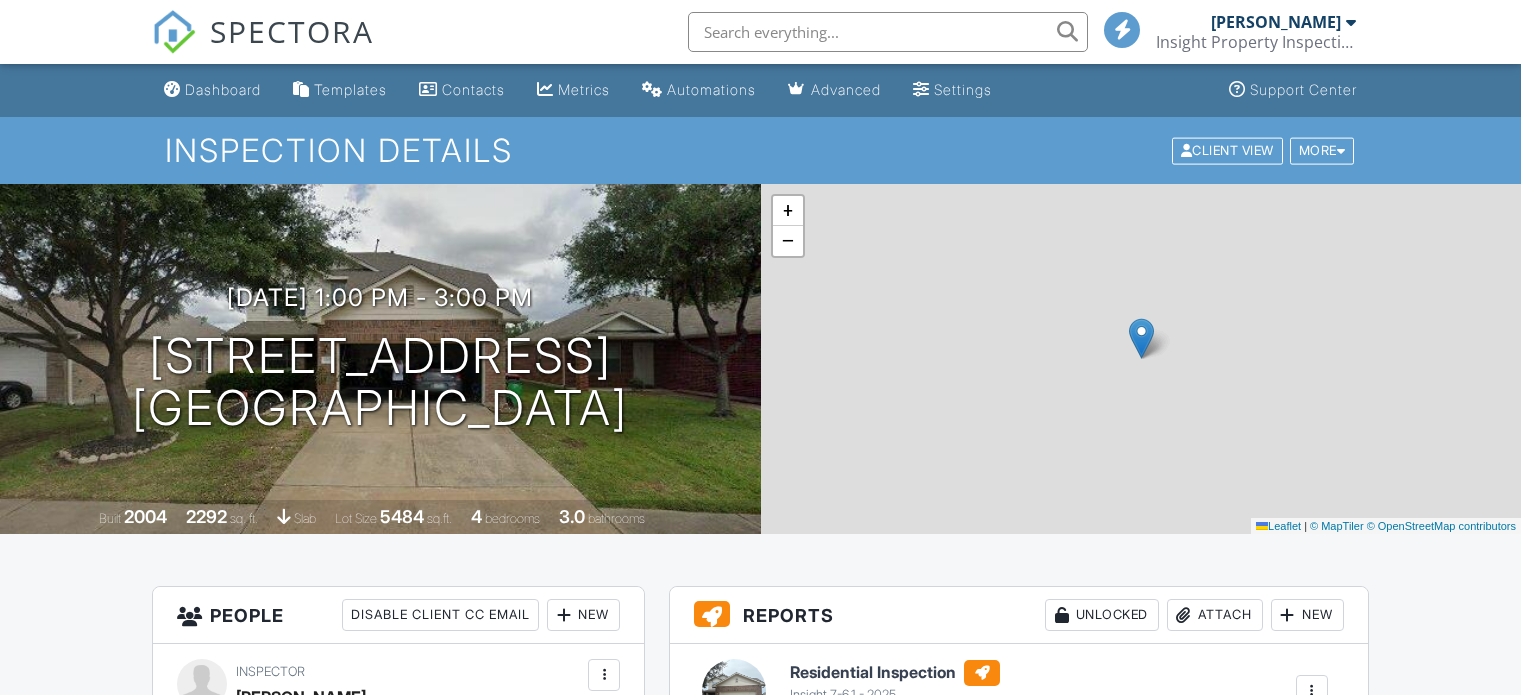 scroll, scrollTop: 0, scrollLeft: 0, axis: both 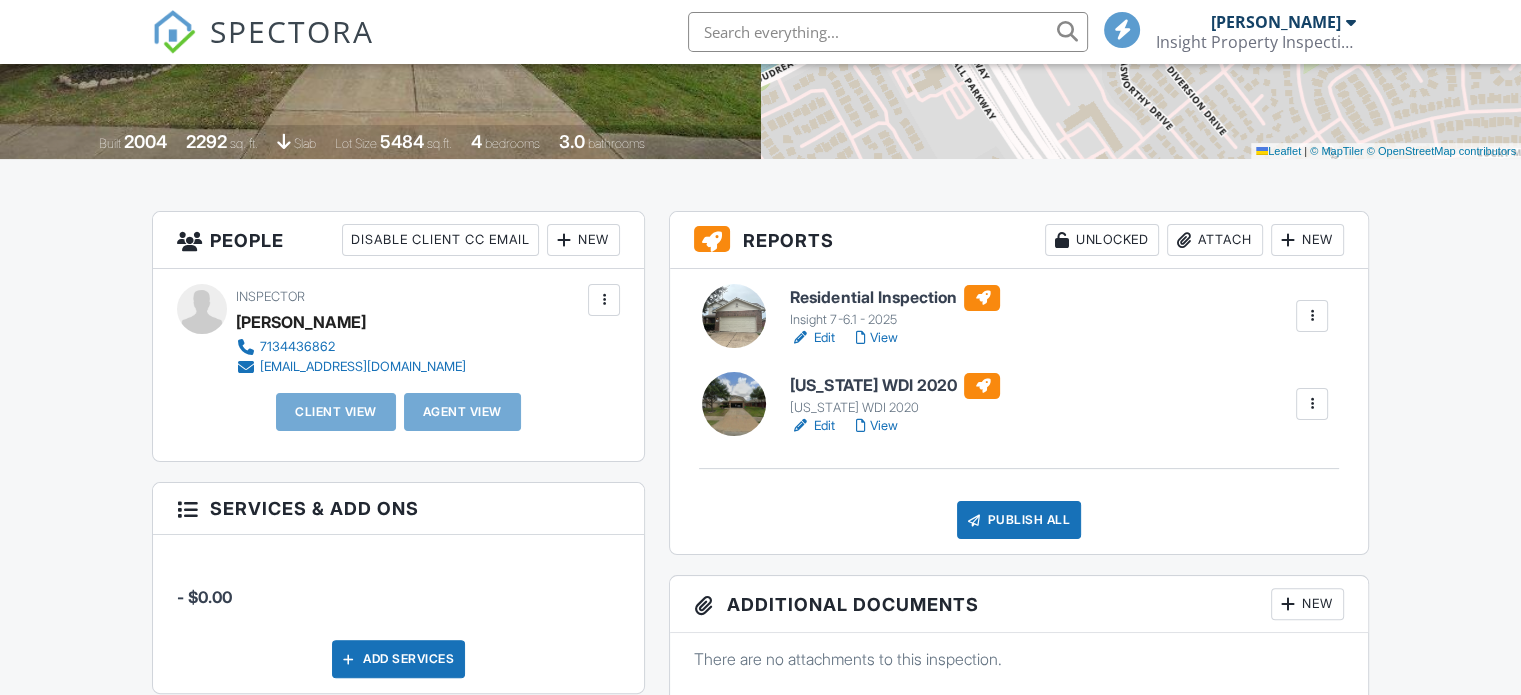 click on "View" at bounding box center [876, 338] 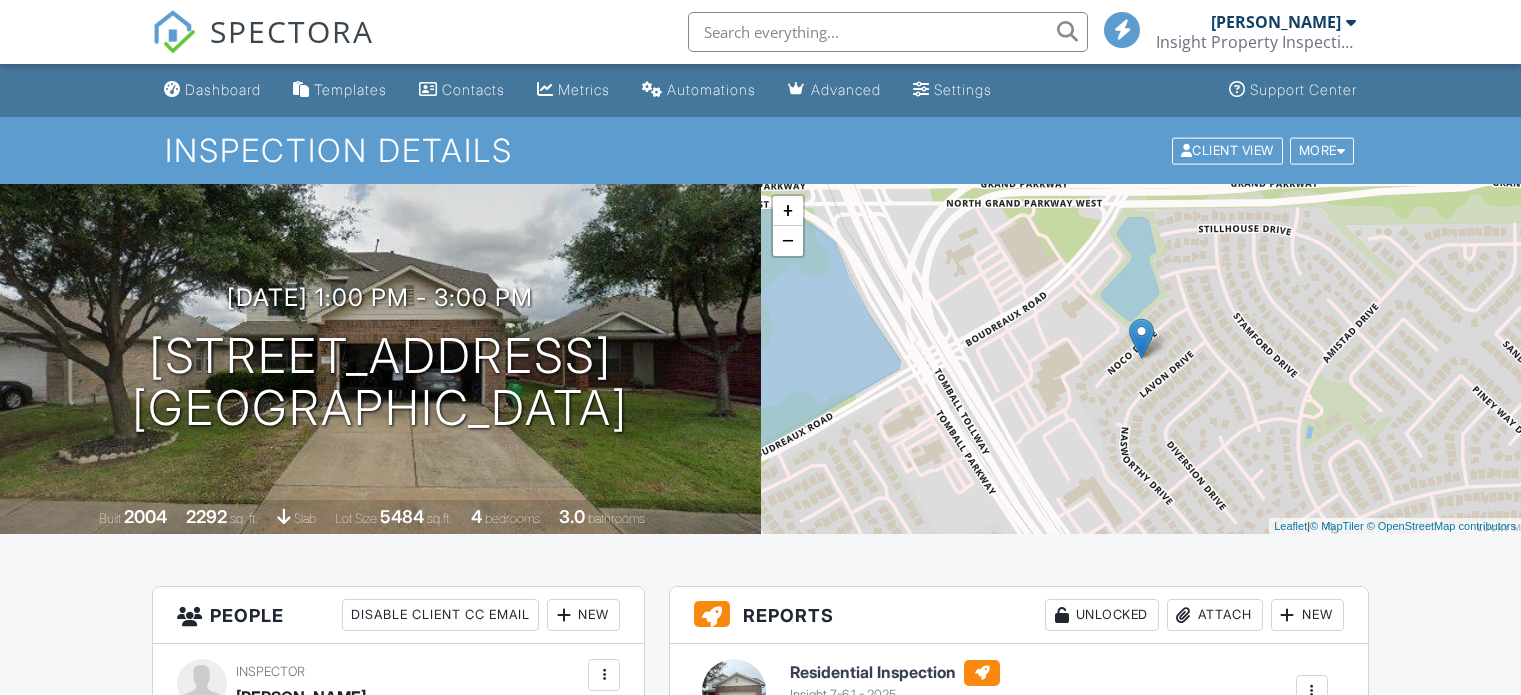 scroll, scrollTop: 377, scrollLeft: 0, axis: vertical 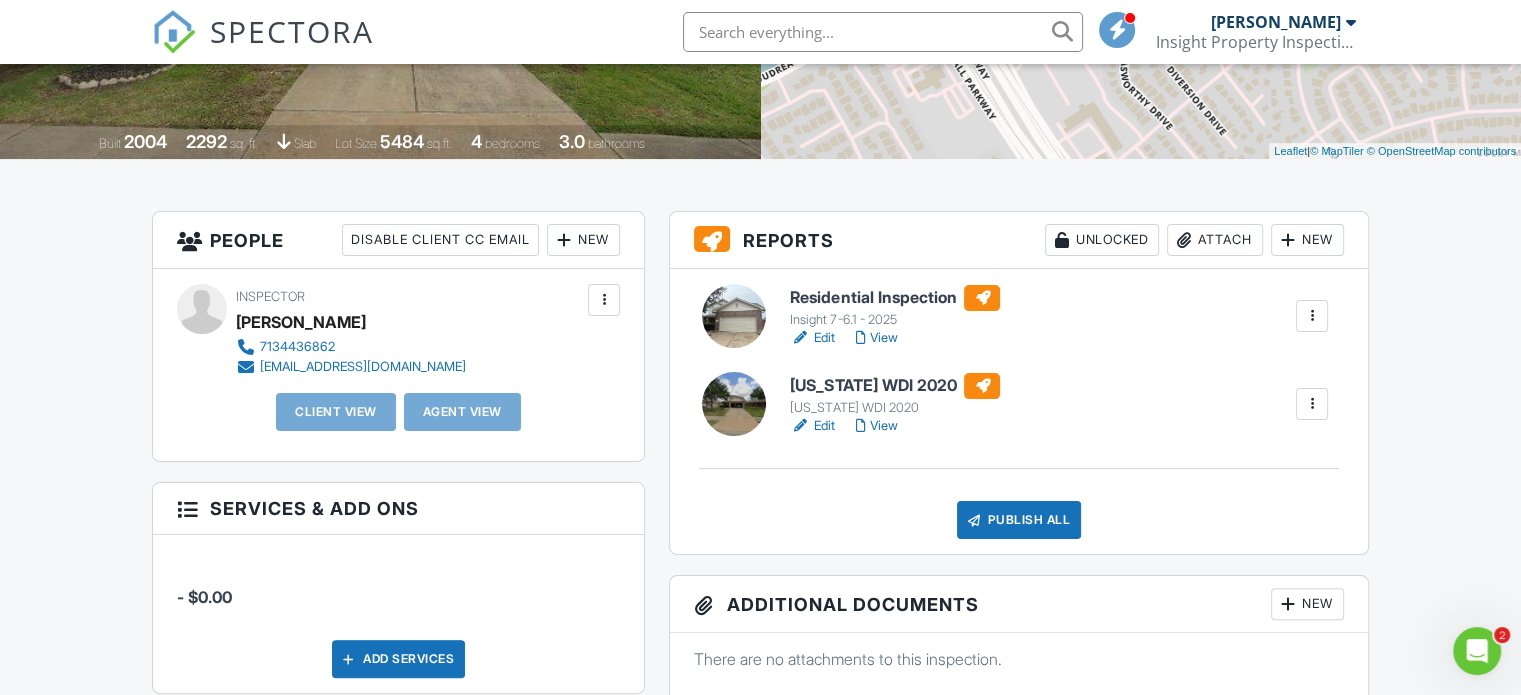 click on "View" at bounding box center [876, 426] 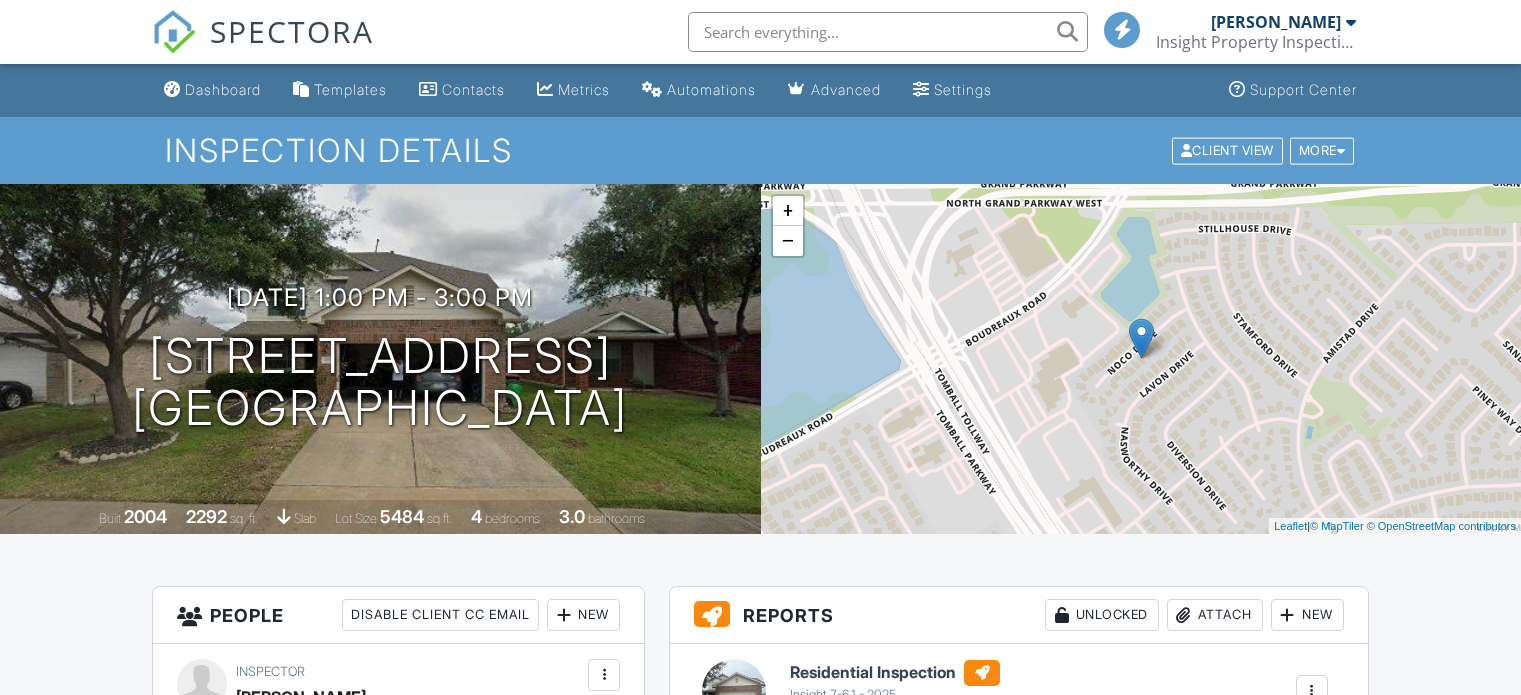 scroll, scrollTop: 376, scrollLeft: 0, axis: vertical 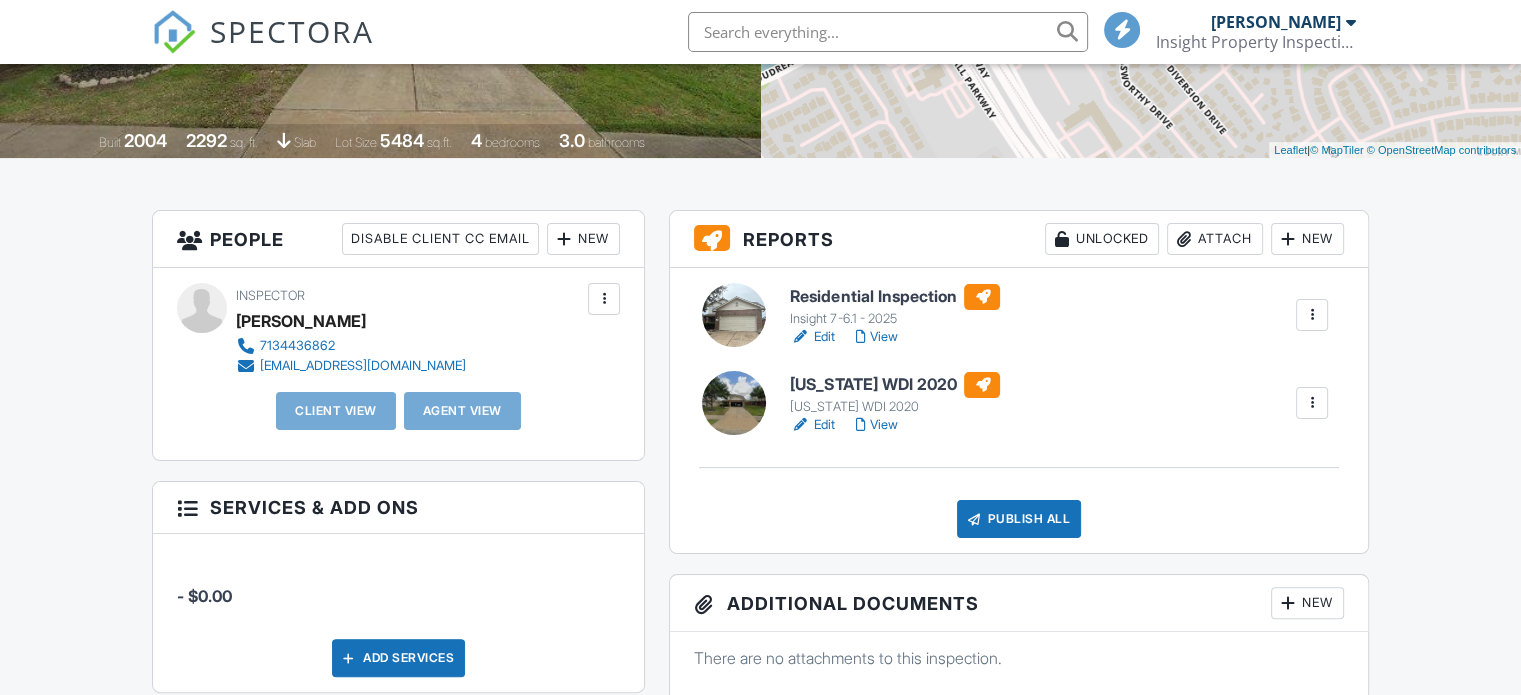 click on "View" at bounding box center [876, 337] 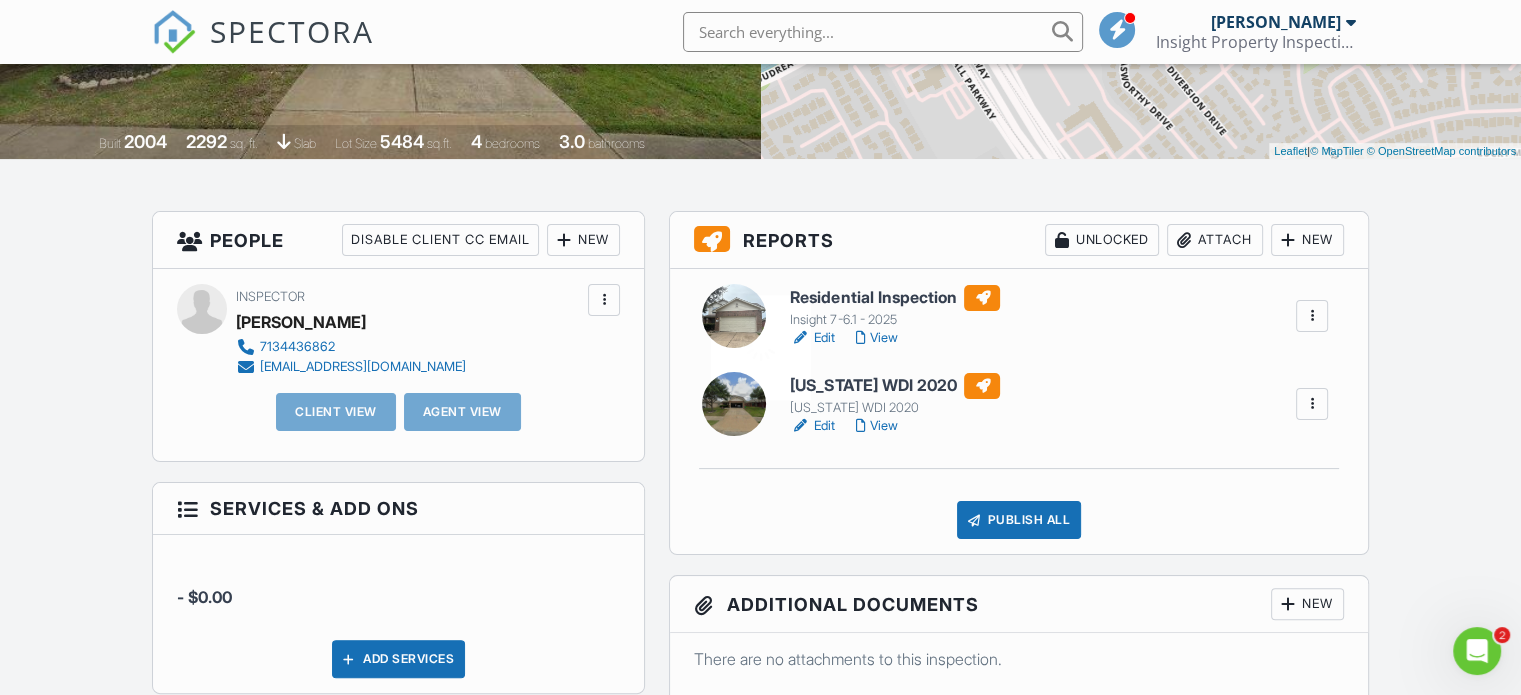 scroll, scrollTop: 0, scrollLeft: 0, axis: both 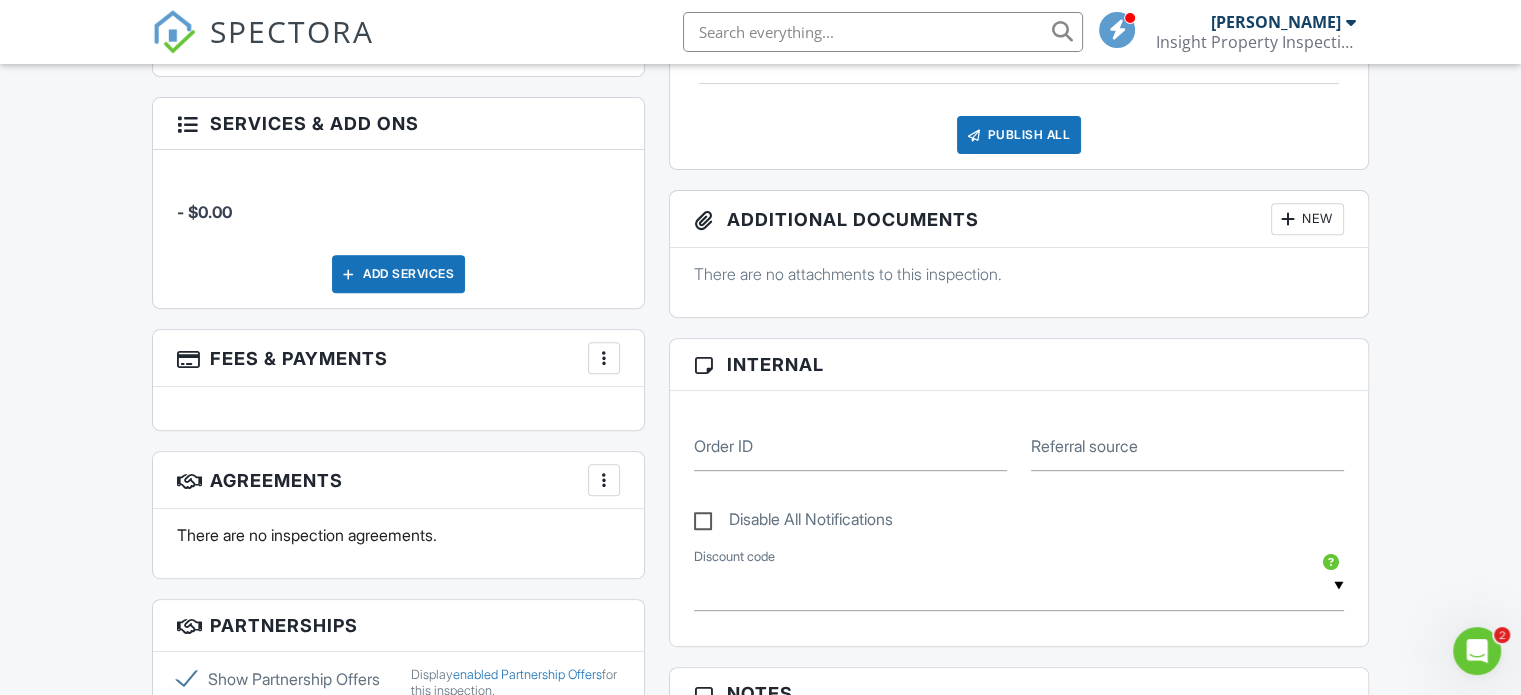 click at bounding box center (604, 358) 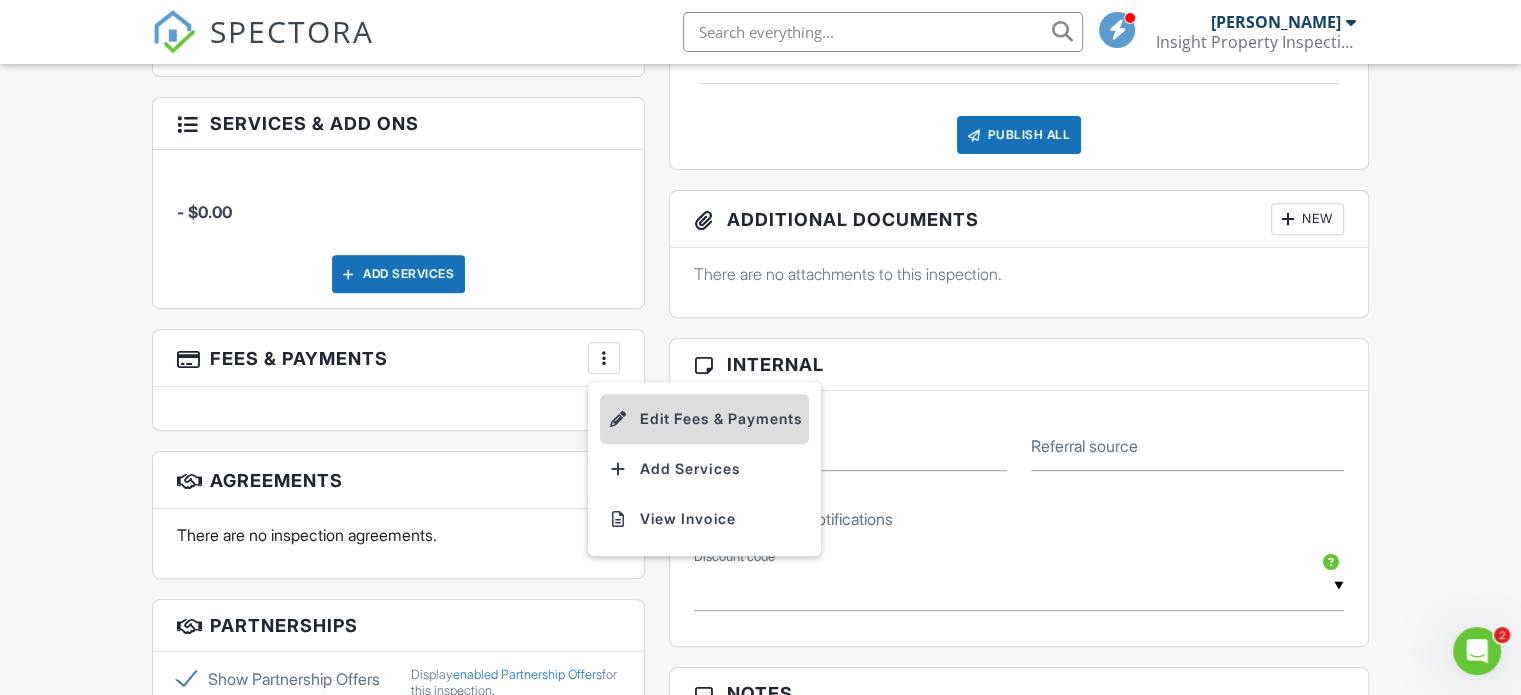 click on "Edit Fees & Payments" at bounding box center [704, 419] 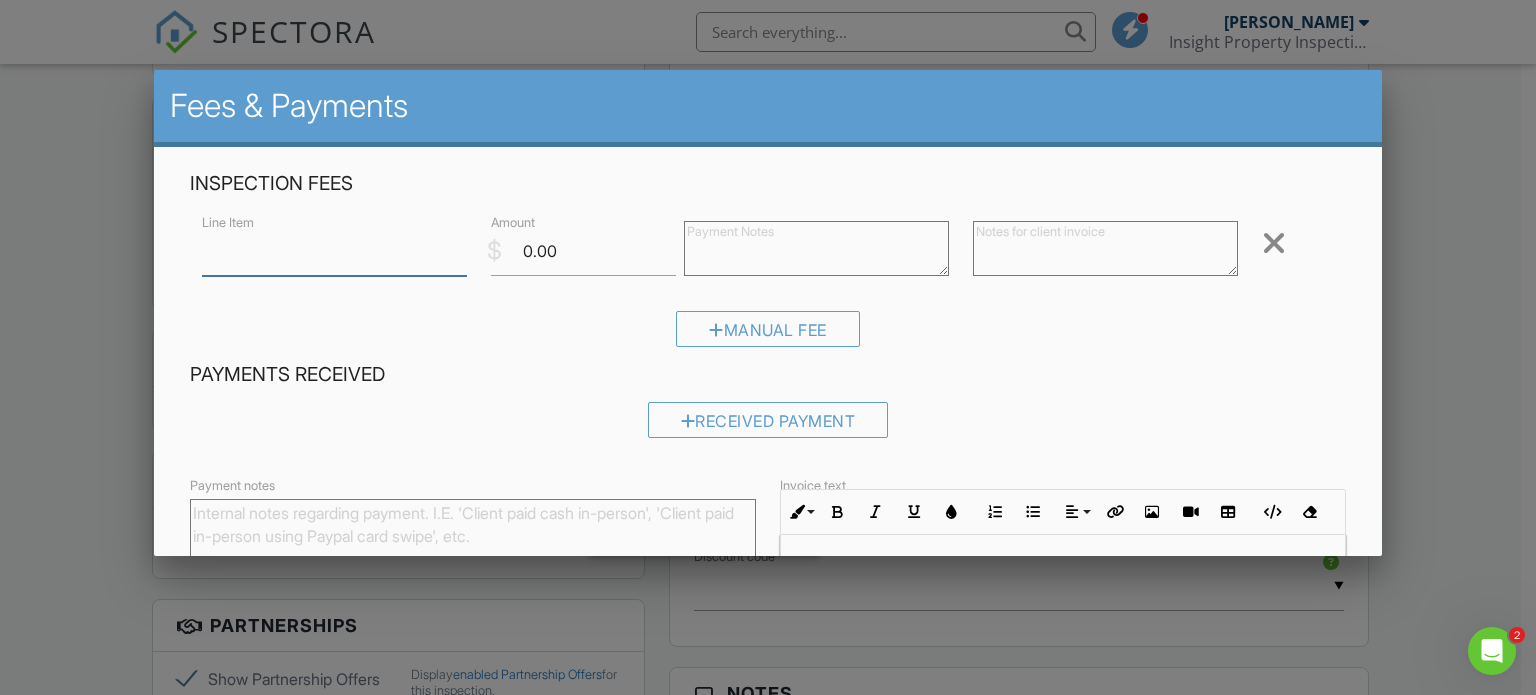 click on "Line Item" at bounding box center (334, 251) 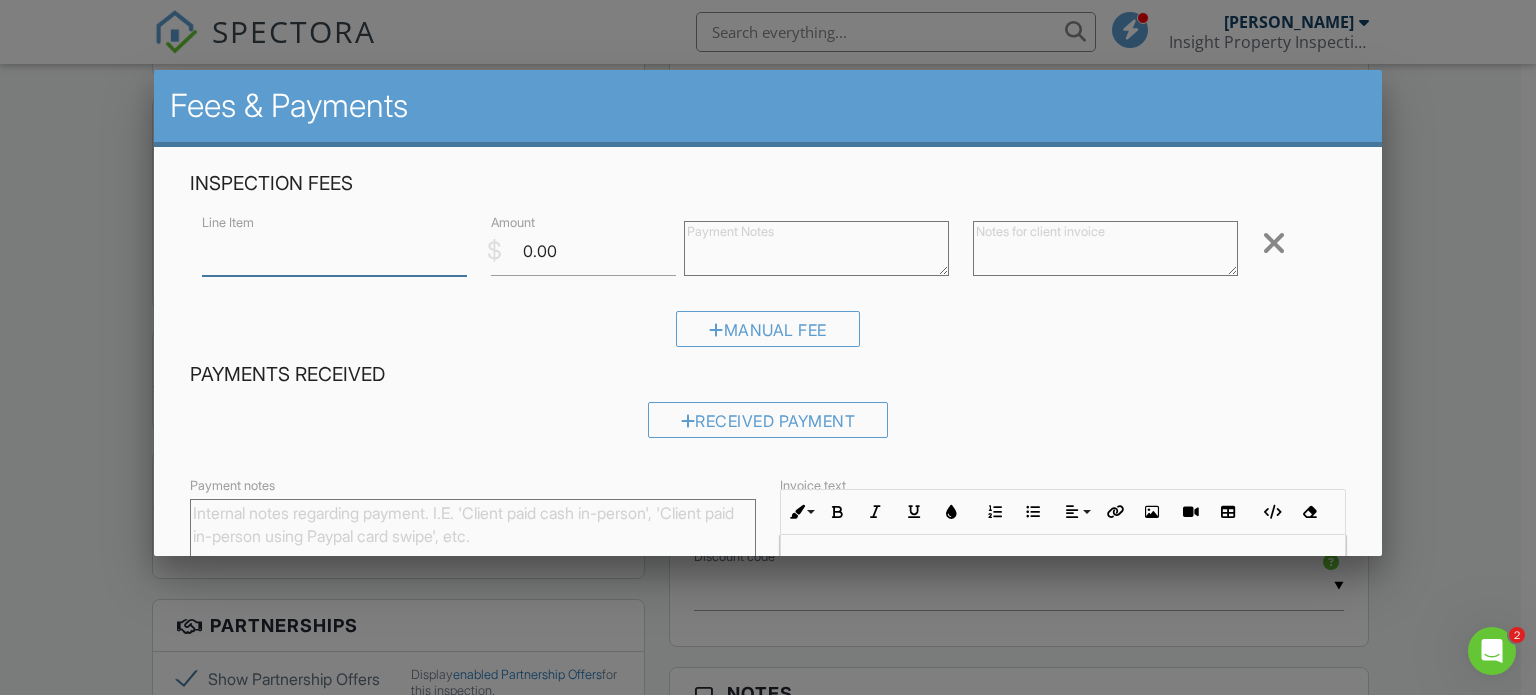 type on "Home Inspection" 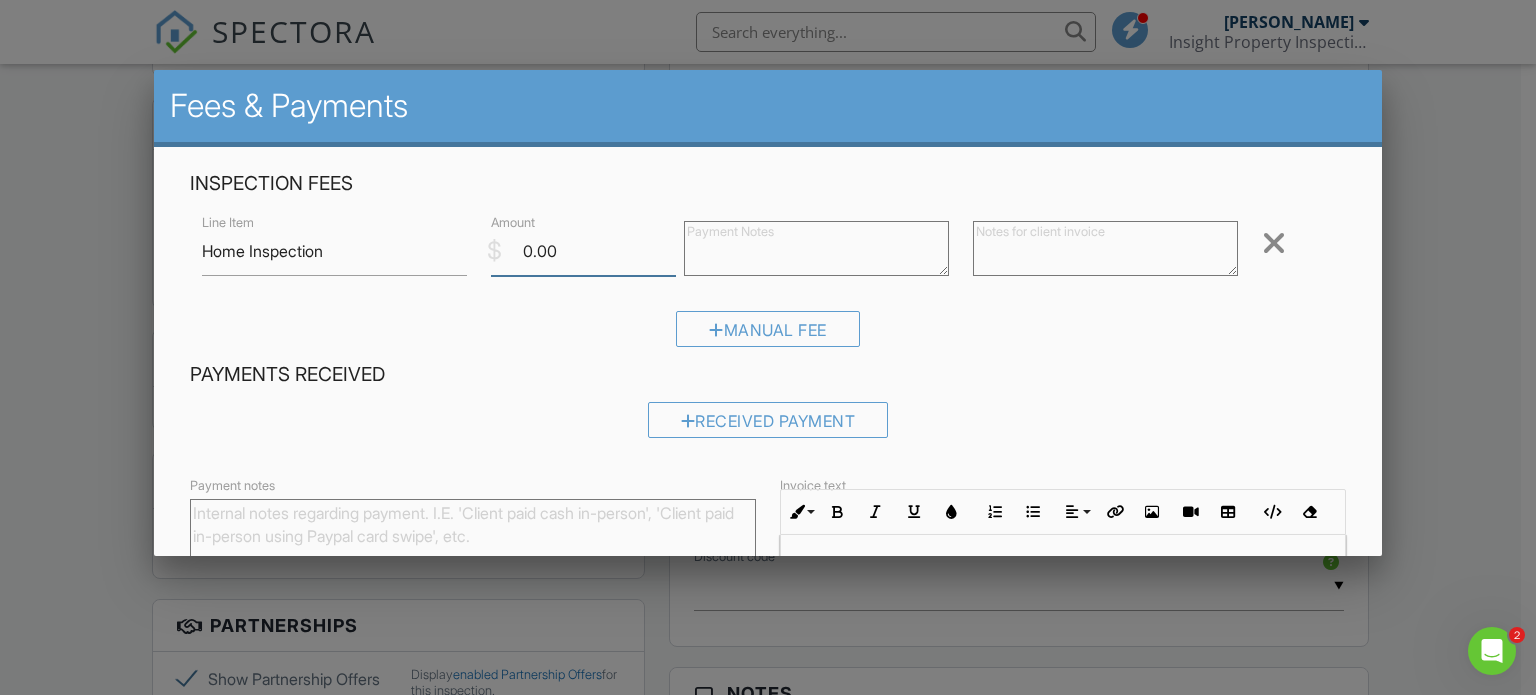 click on "0.00" at bounding box center (583, 251) 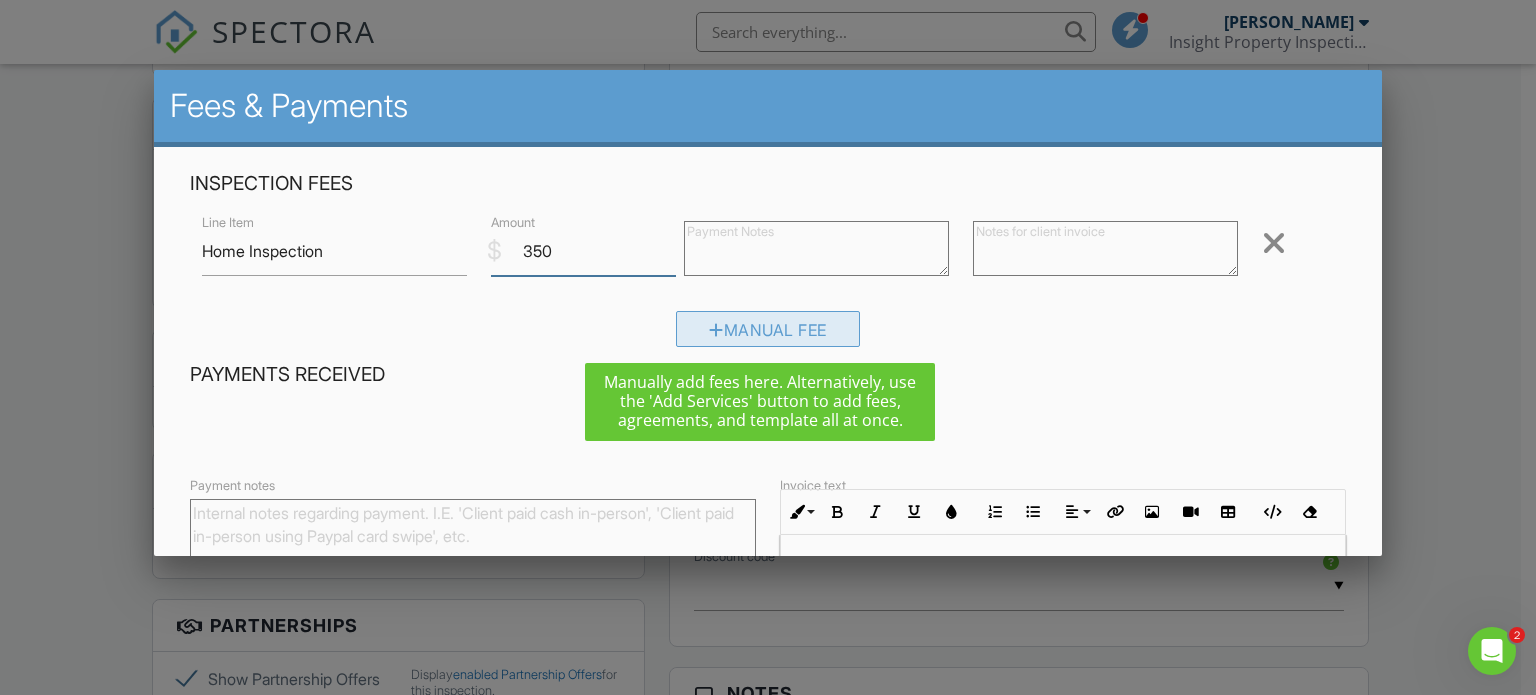 type on "350" 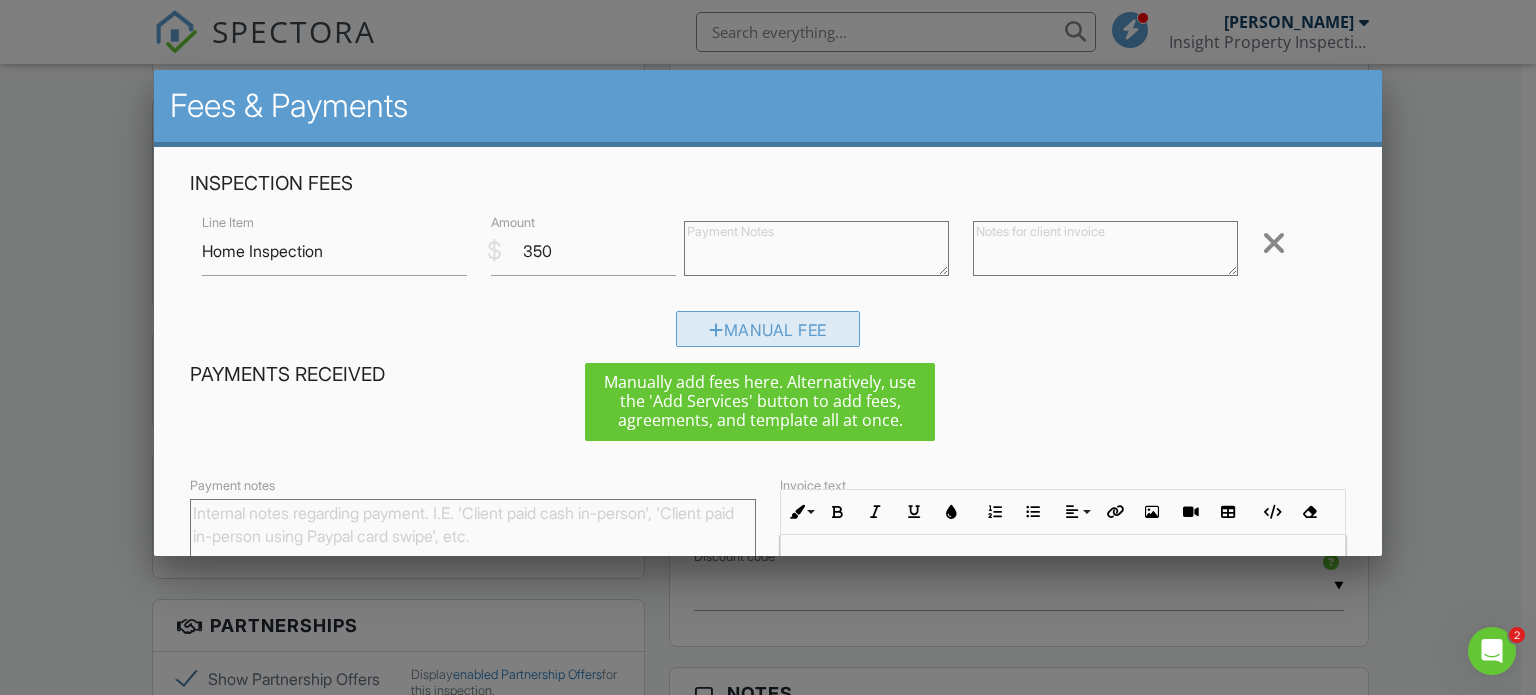 click on "Manual Fee" at bounding box center (768, 329) 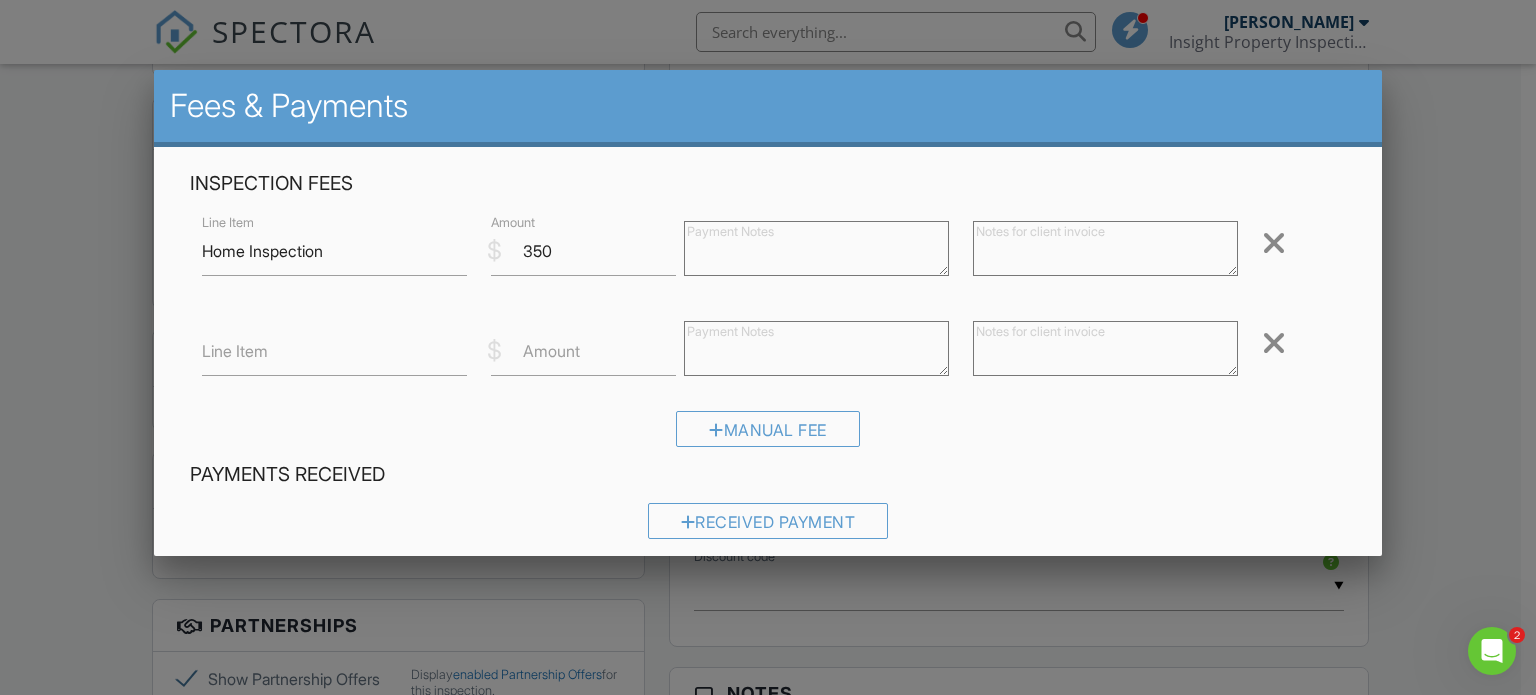 click on "Line Item" at bounding box center [235, 351] 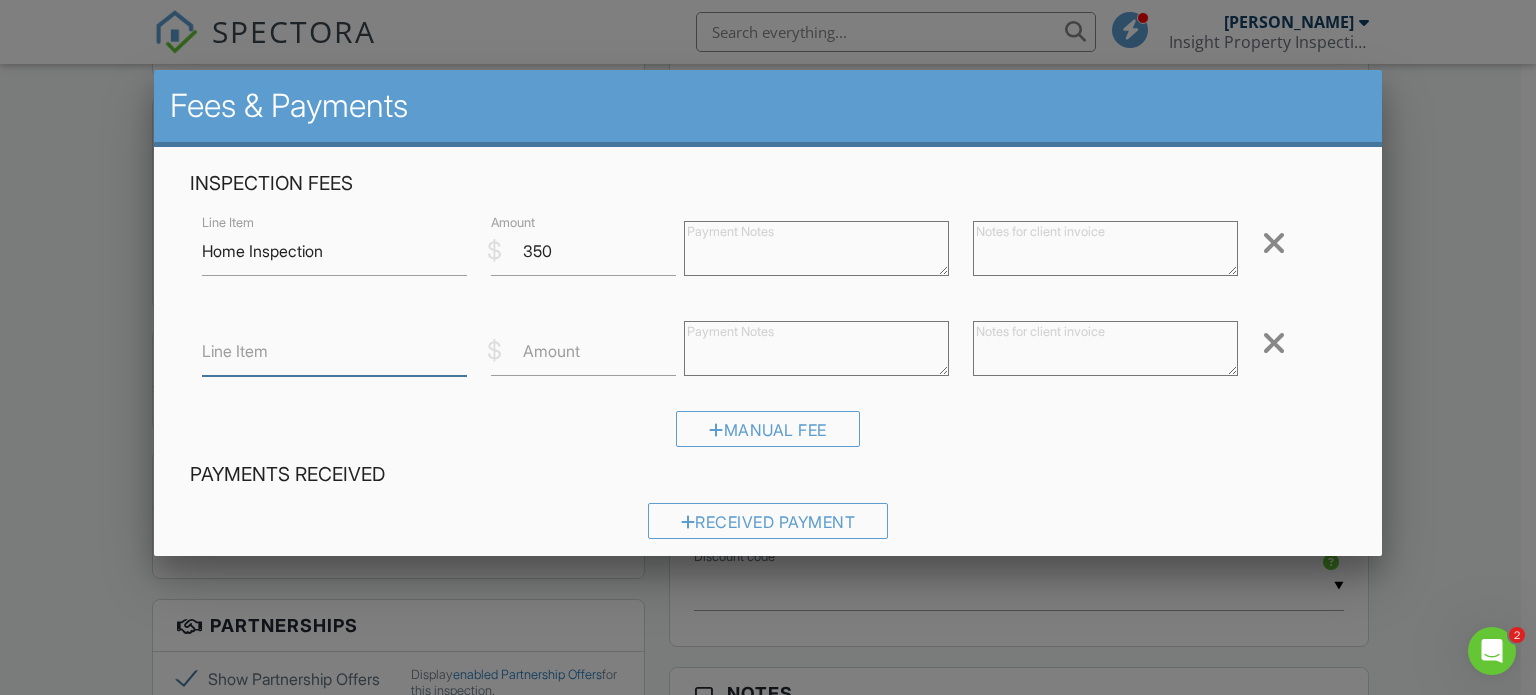 click on "Line Item" at bounding box center (334, 351) 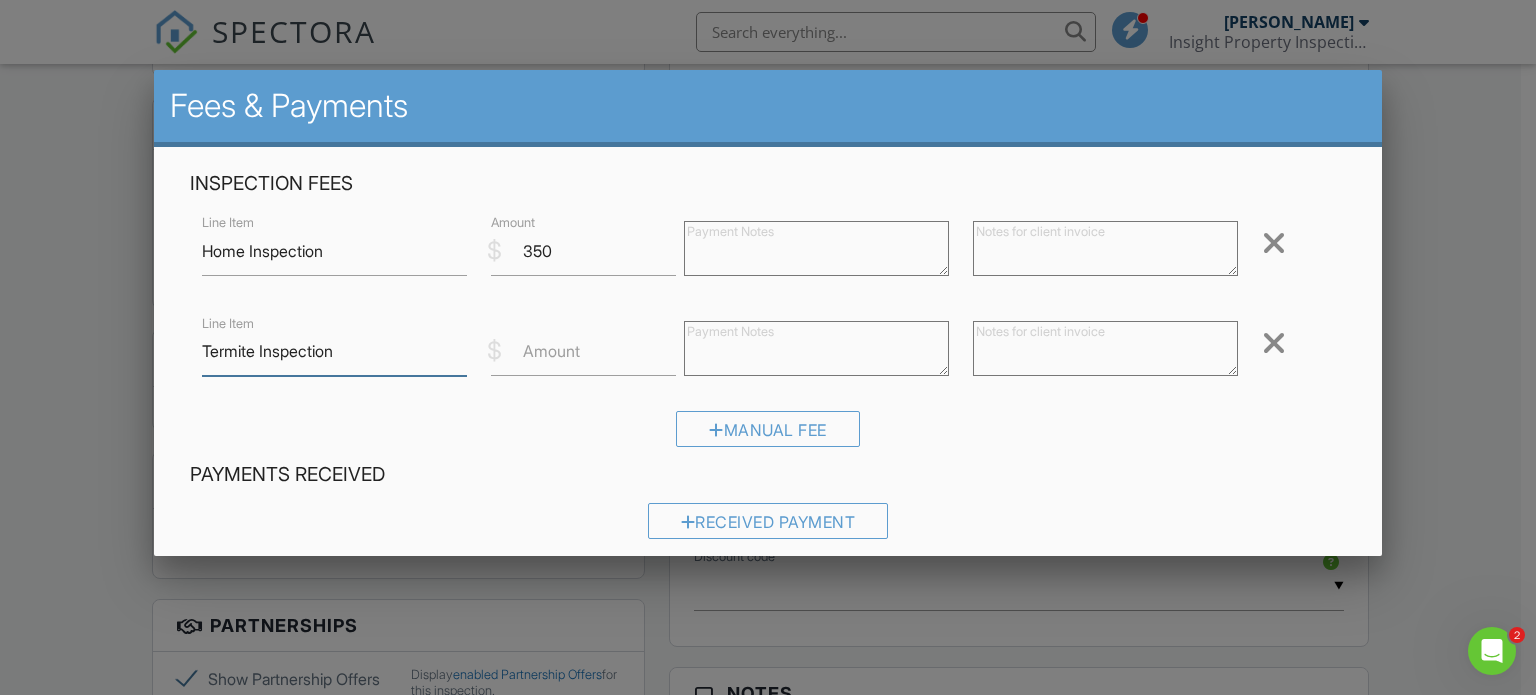 type on "Termite Inspection" 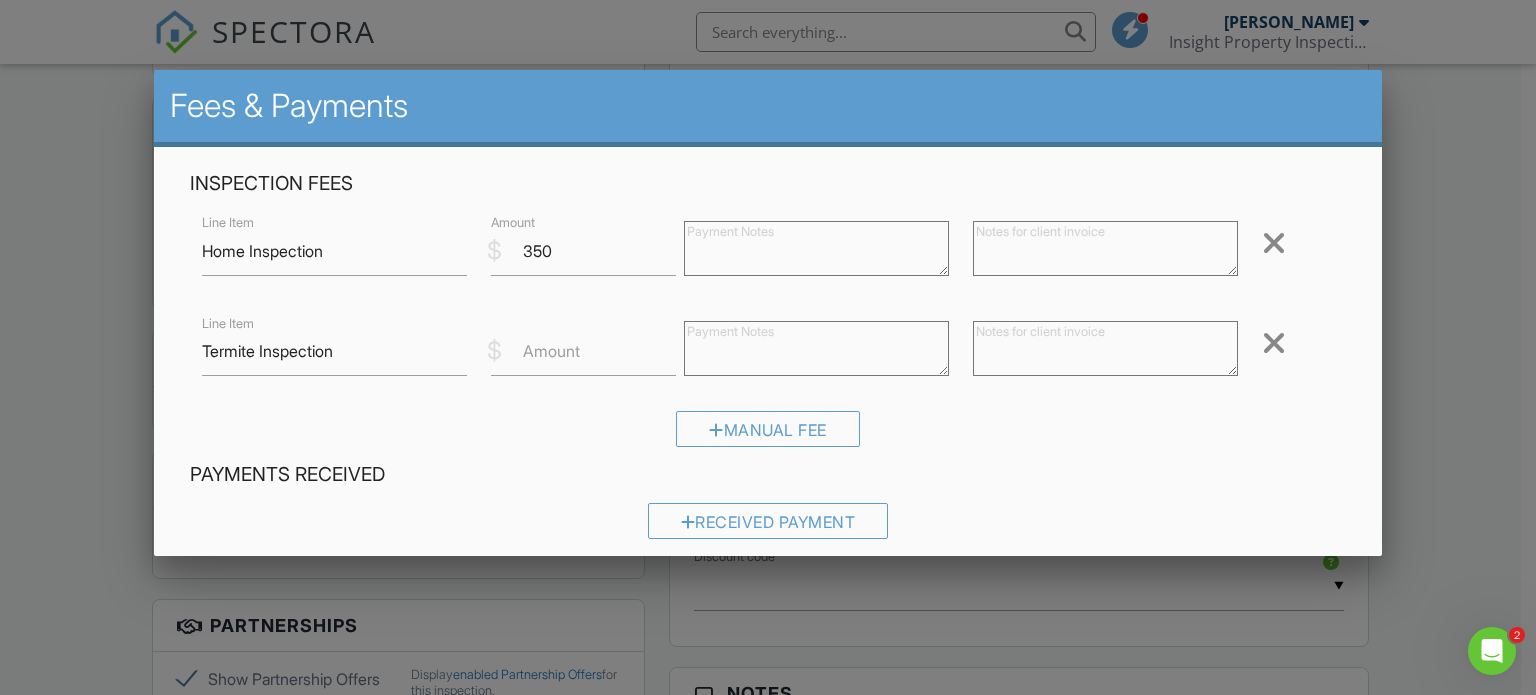 click on "Amount" at bounding box center (551, 351) 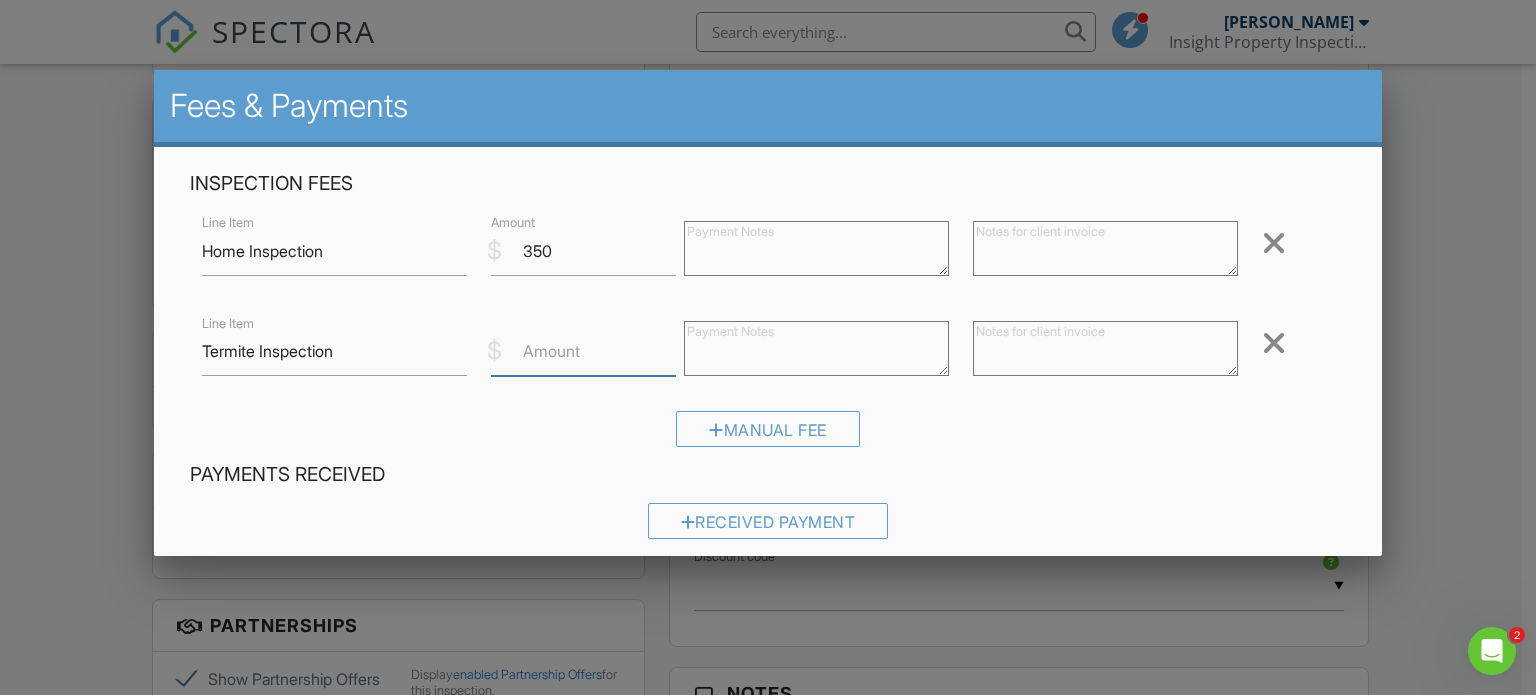 click on "Amount" at bounding box center [583, 351] 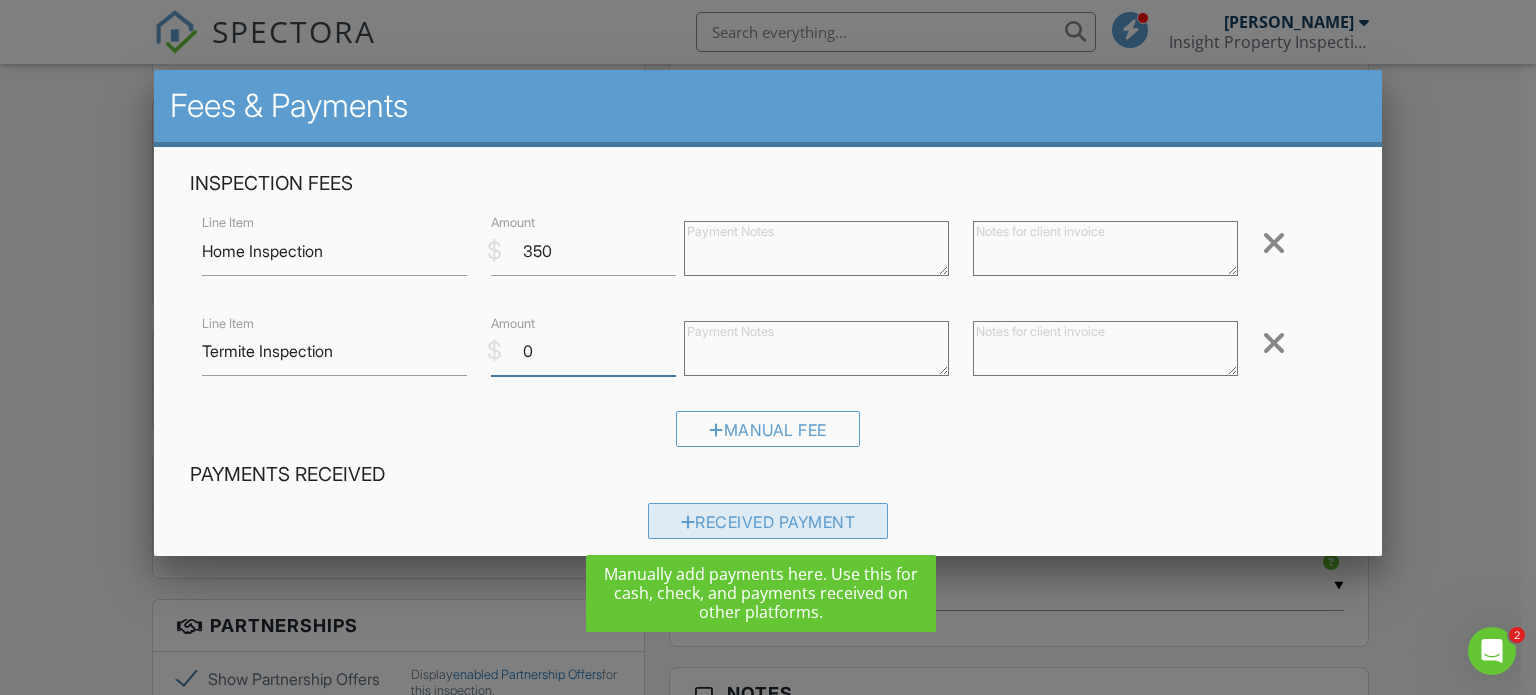 type on "0" 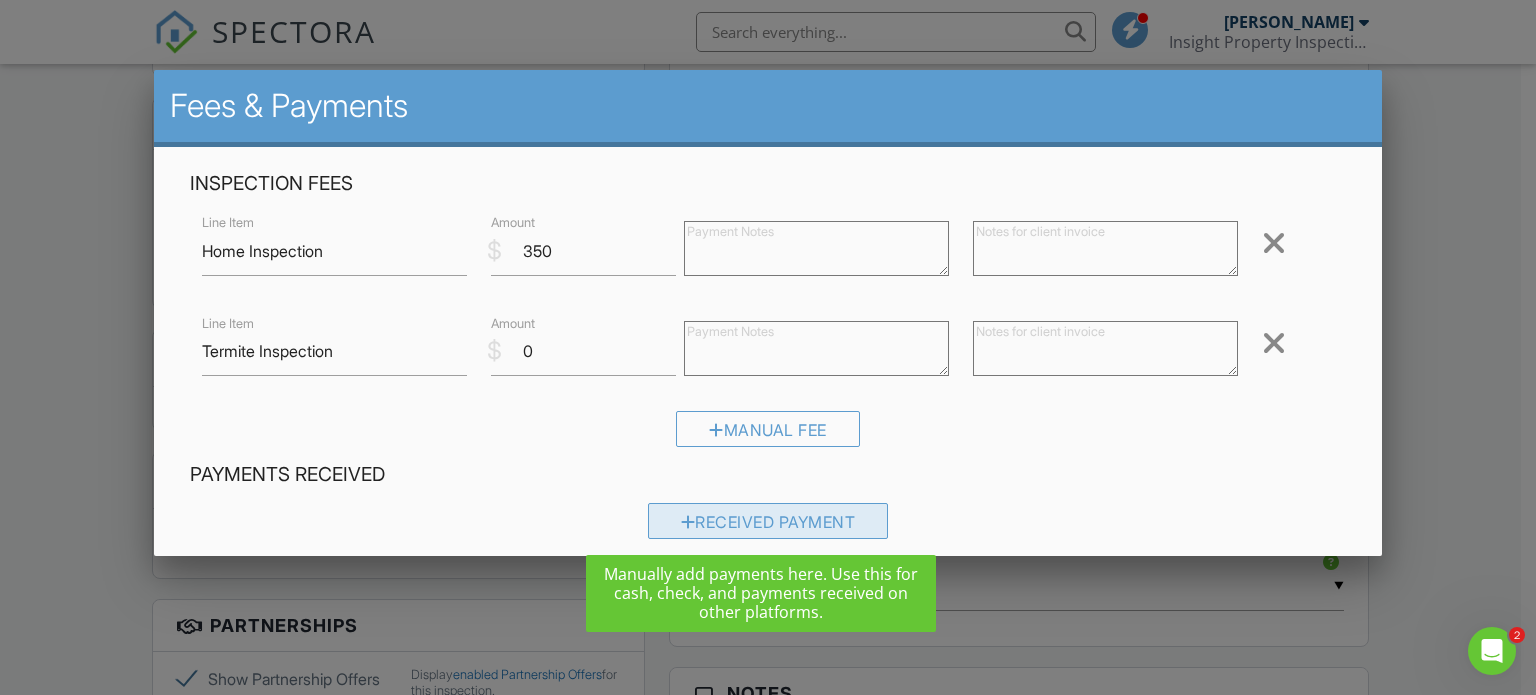 click on "Received Payment" at bounding box center [768, 521] 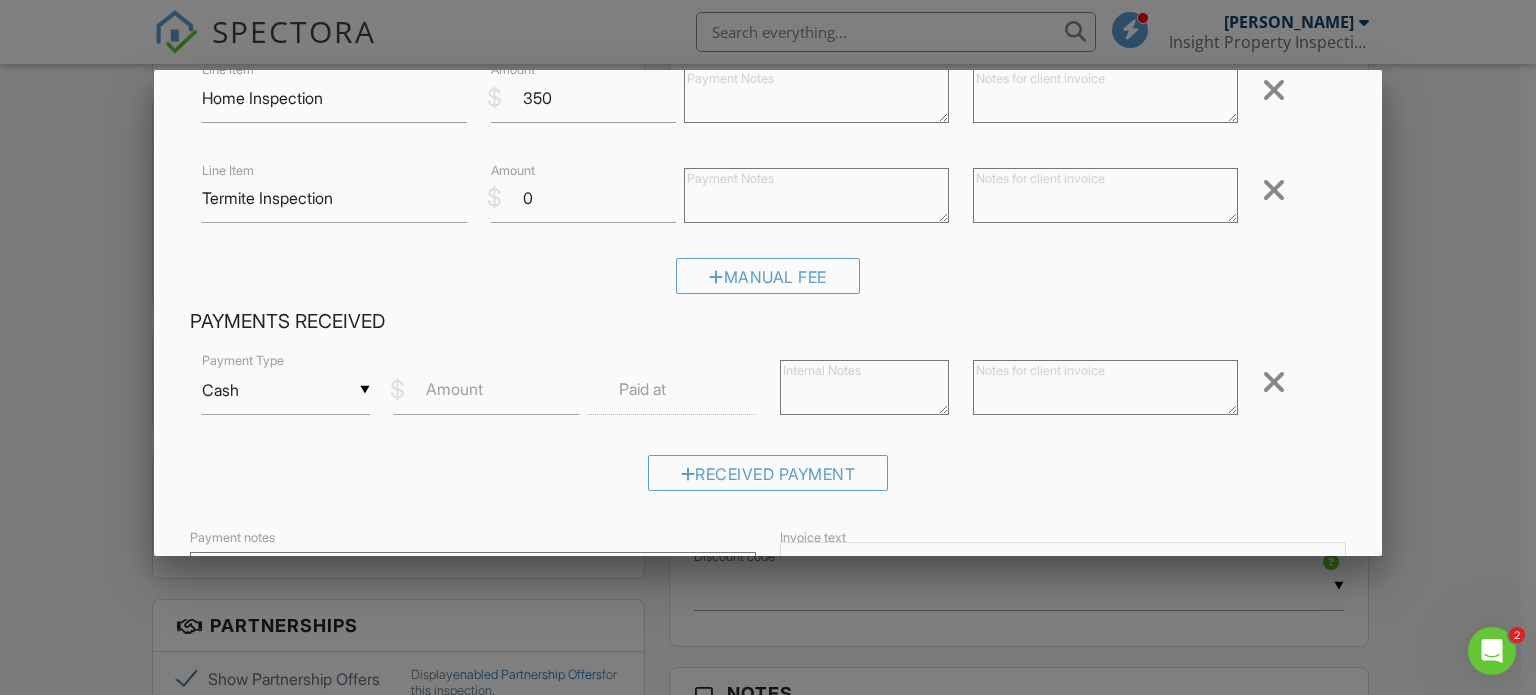 scroll, scrollTop: 168, scrollLeft: 0, axis: vertical 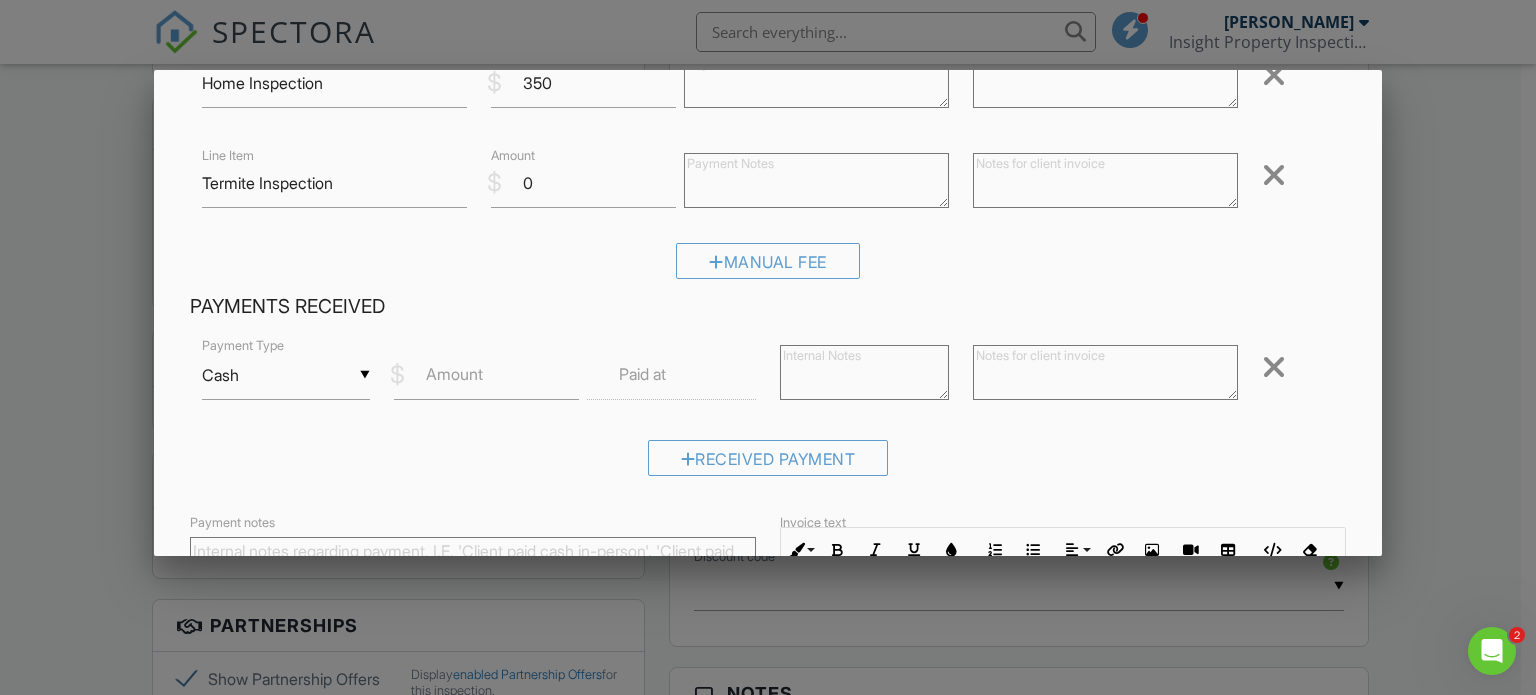 click on "▼ Cash Cash Check On-Site Card Other Cash
Check
On-Site Card
Other
Payment Type" at bounding box center (286, 385) 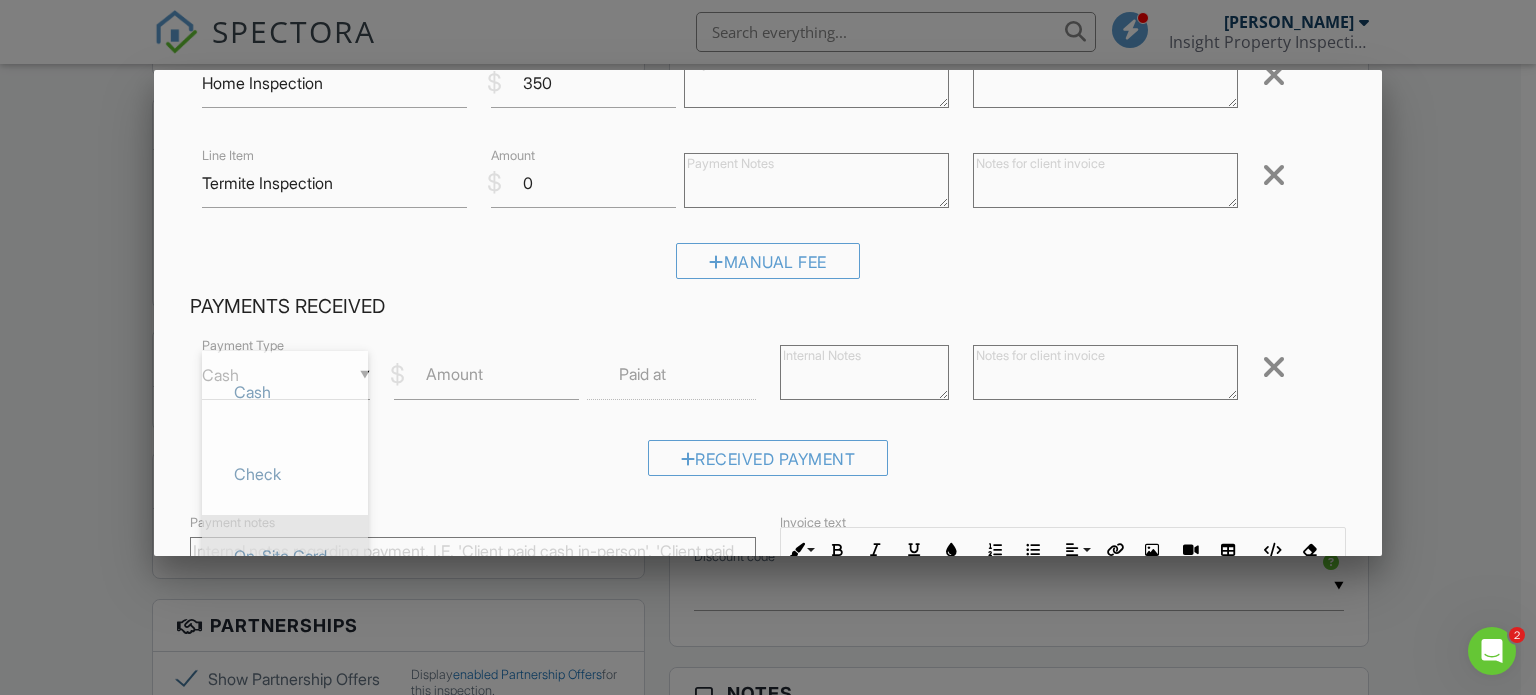 click on "On-Site Card" at bounding box center [285, 556] 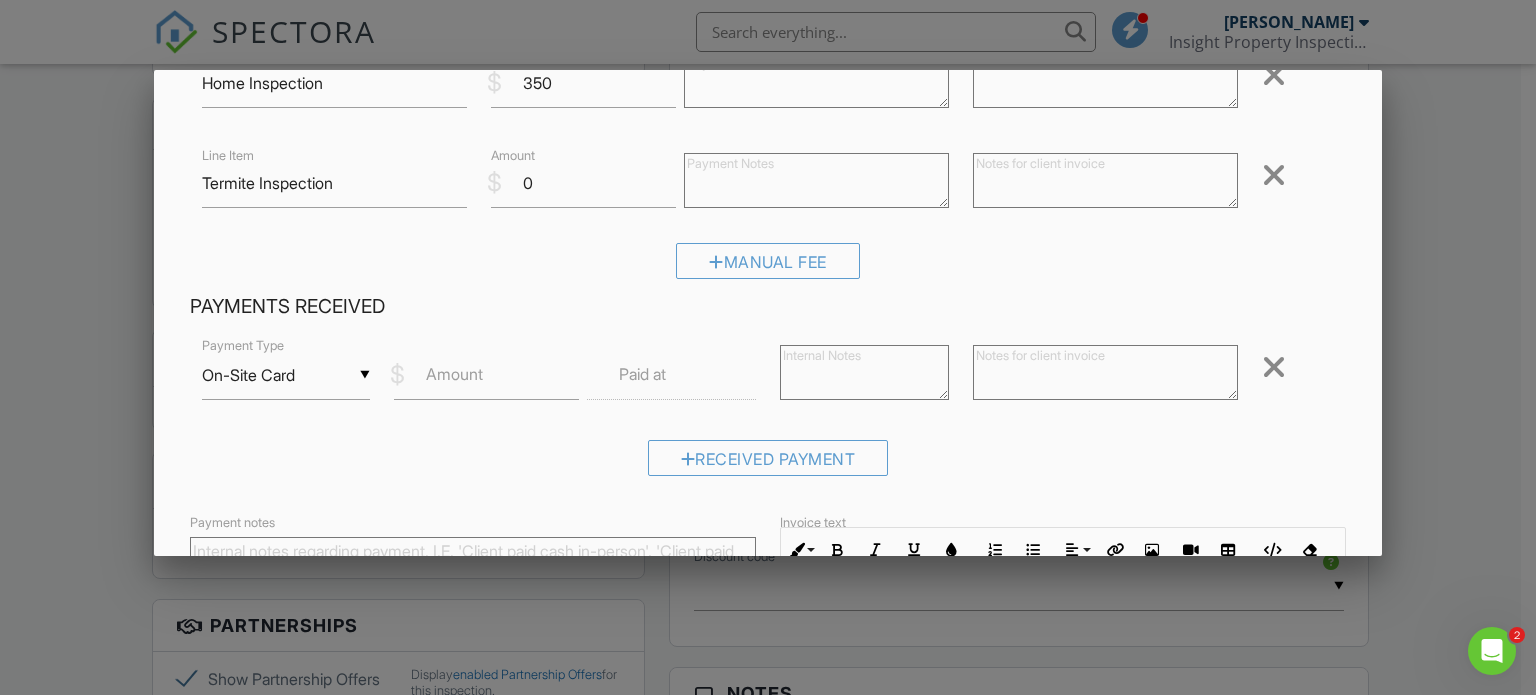 click on "▼ On-Site Card Cash Check On-Site Card Other Cash
Check
On-Site Card
Other" at bounding box center (286, 375) 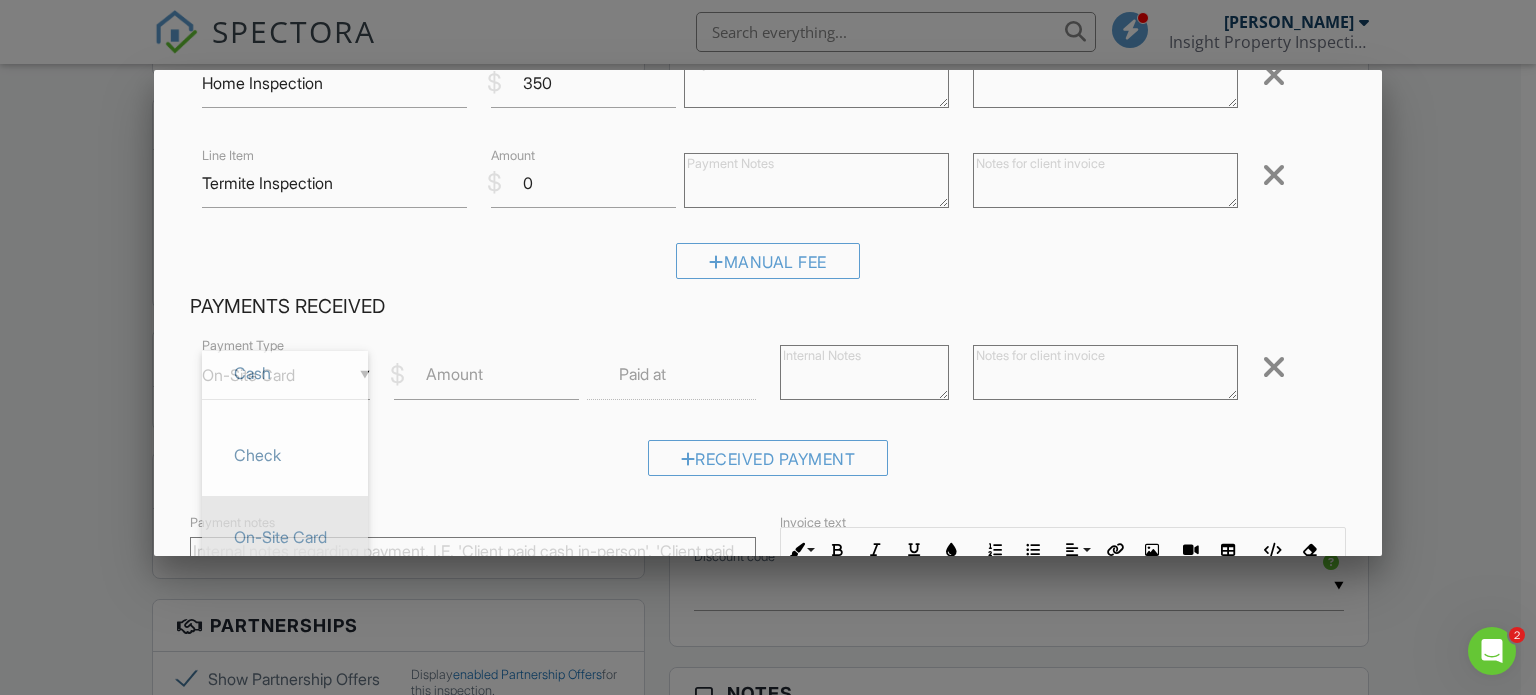 scroll, scrollTop: 0, scrollLeft: 0, axis: both 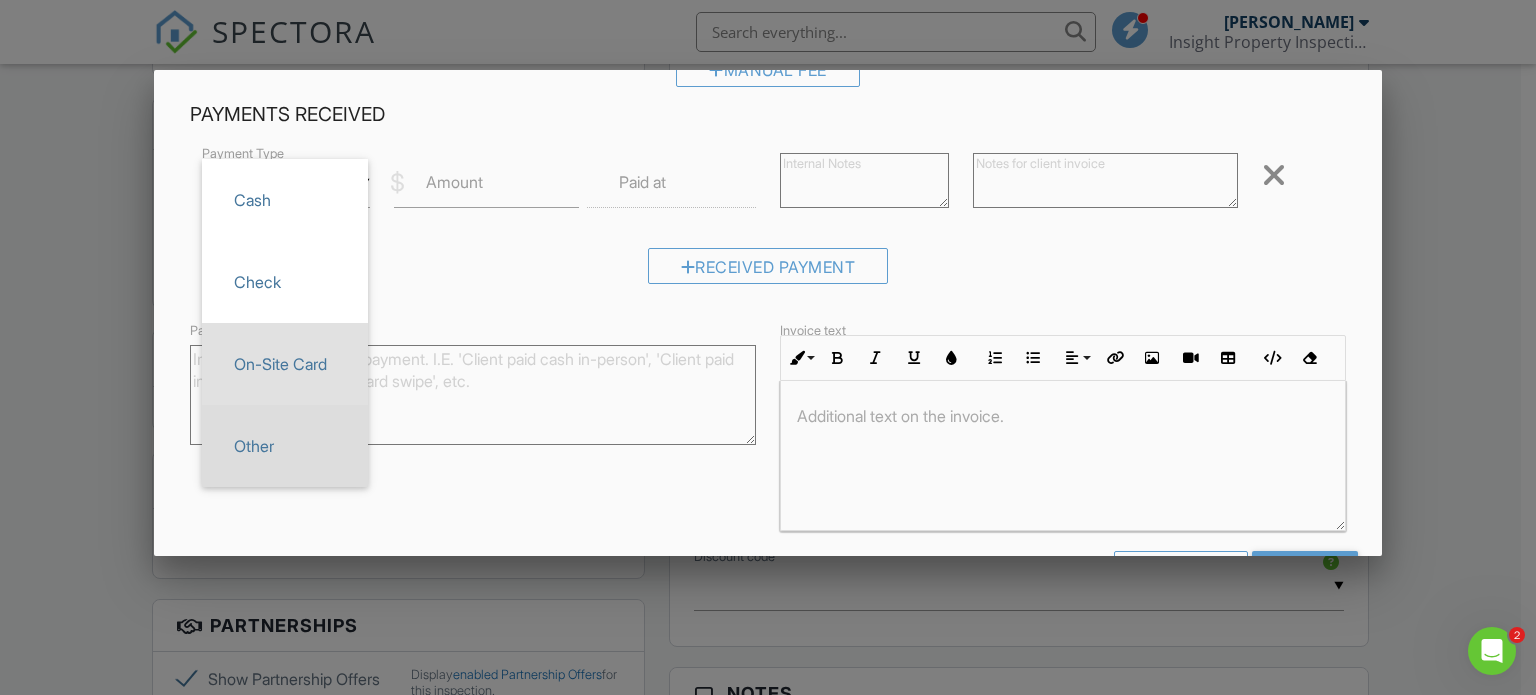 click on "Other" at bounding box center (285, 446) 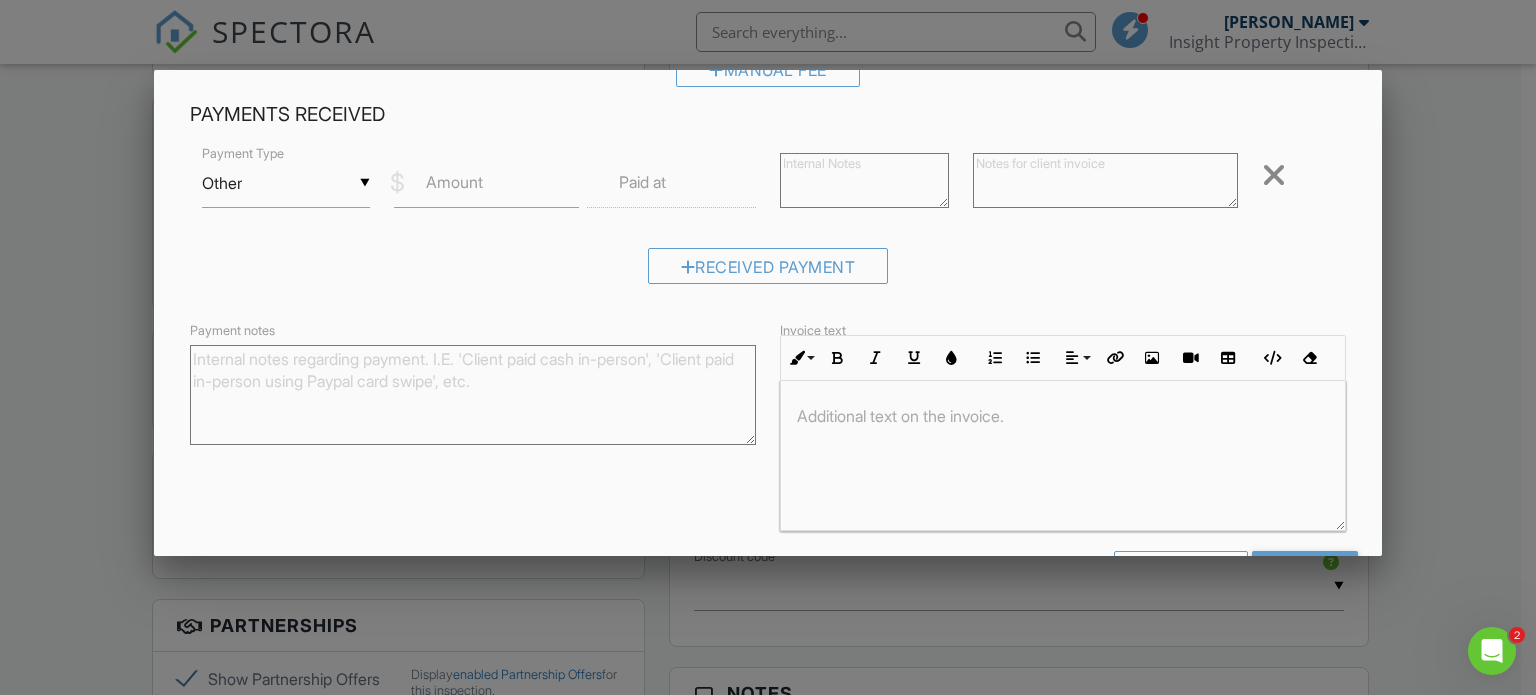 click on "Amount" at bounding box center [454, 182] 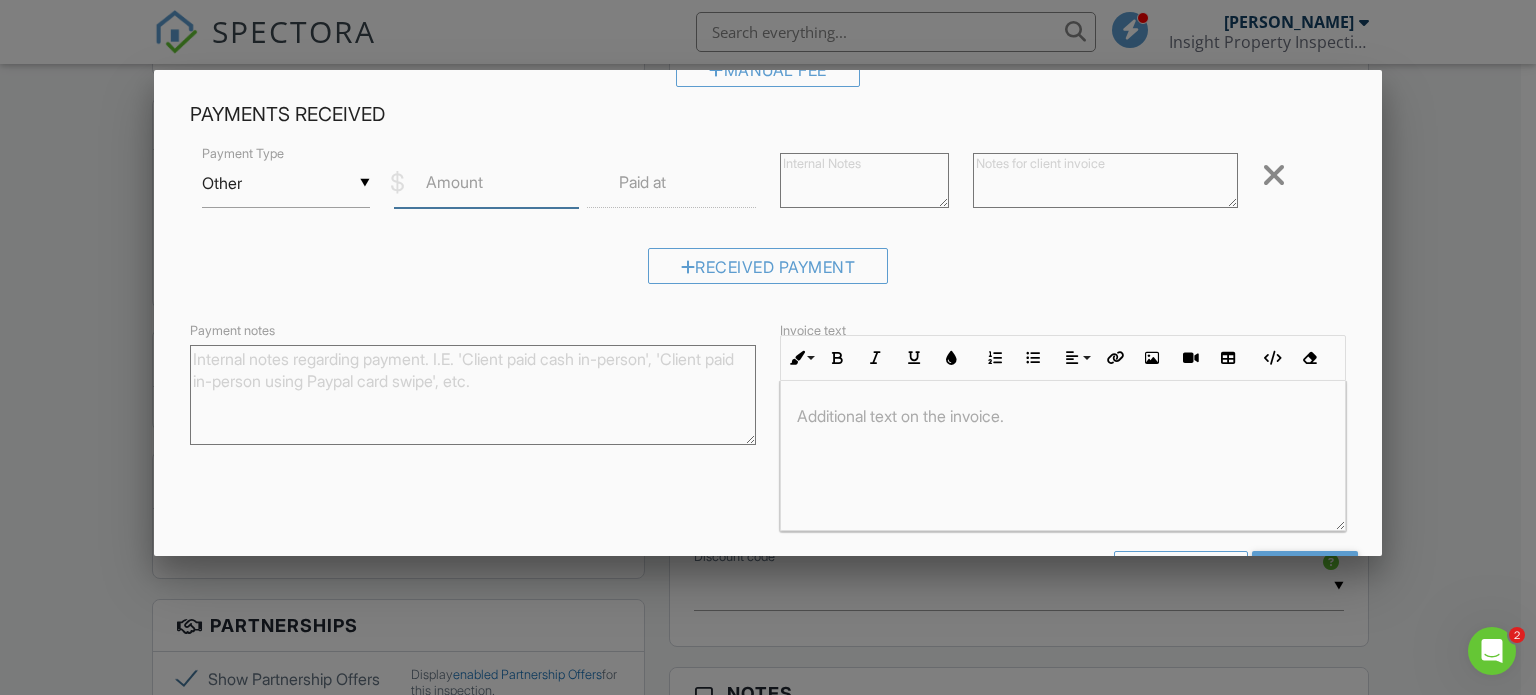 click on "Amount" at bounding box center [486, 183] 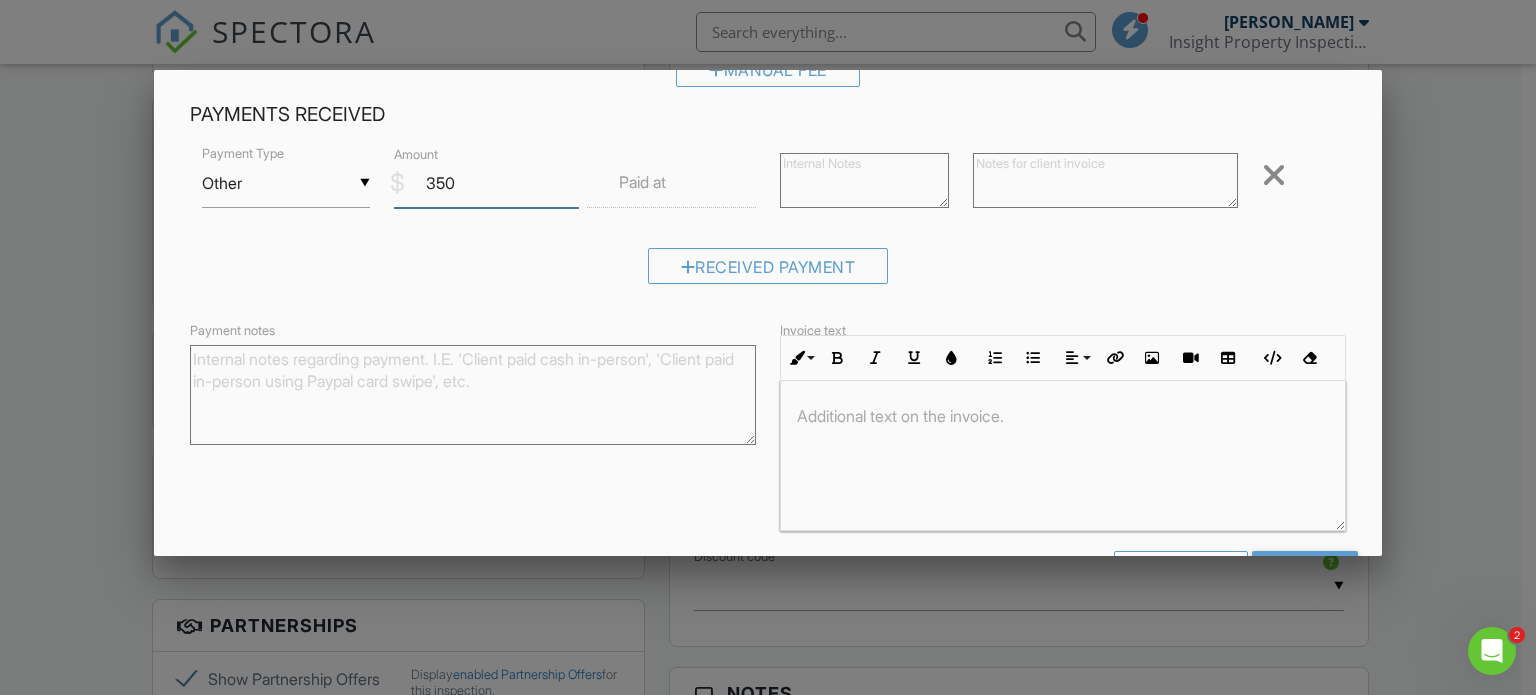 type on "350" 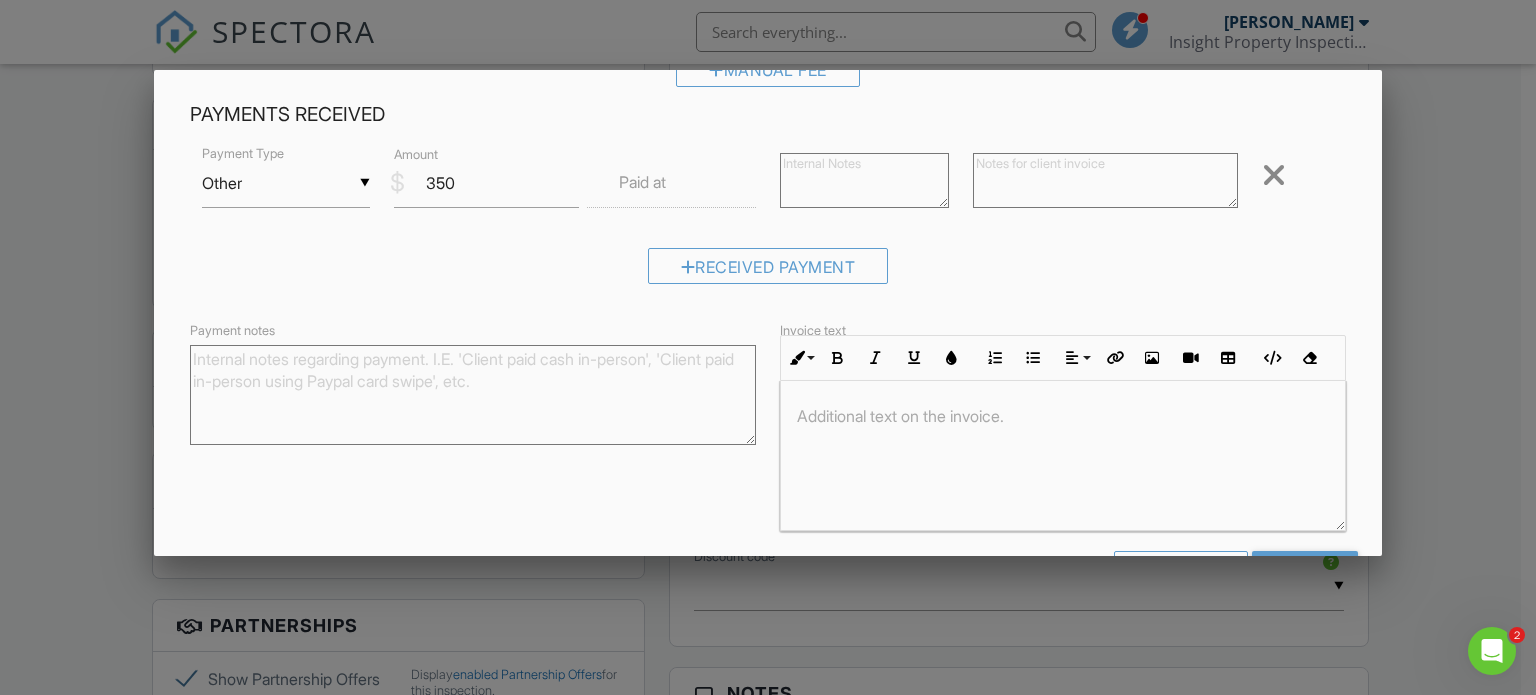 click at bounding box center [671, 183] 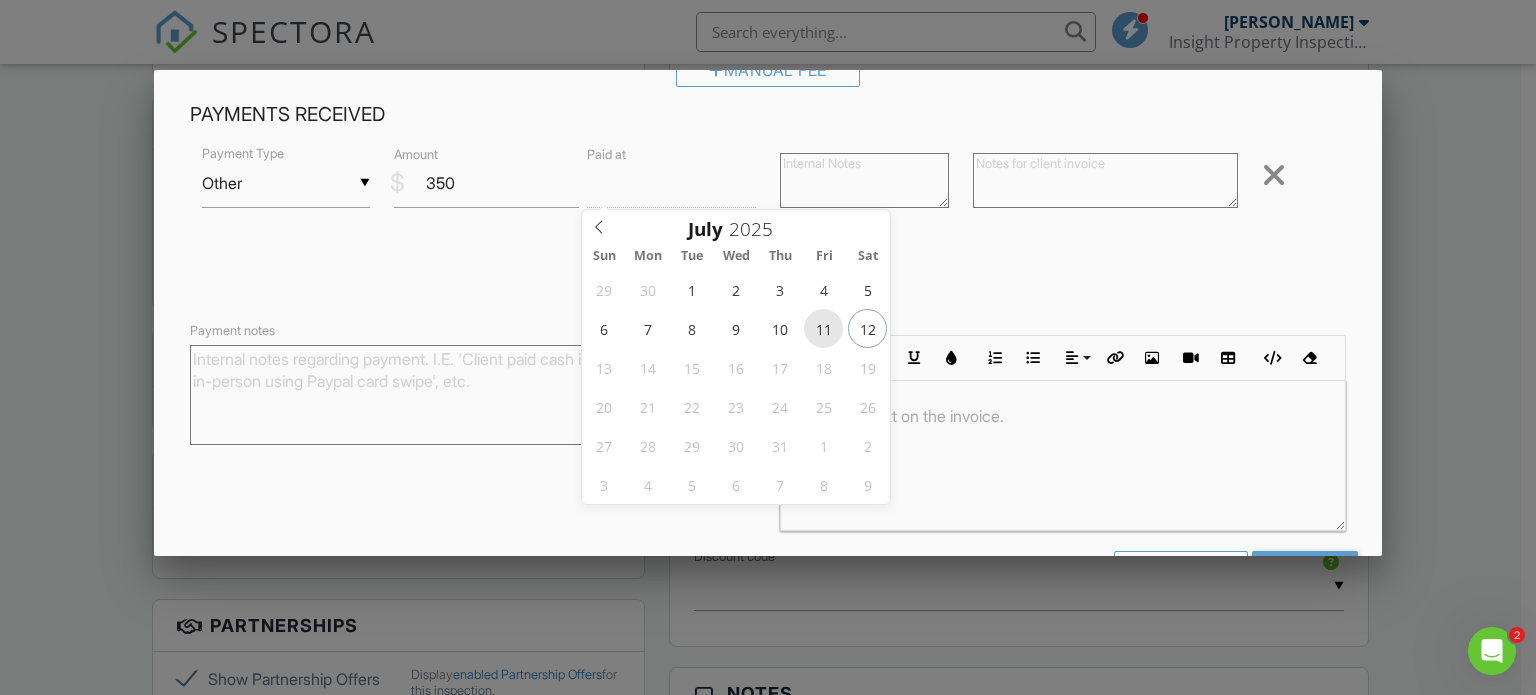 type on "07/11/2025 12:00 PM" 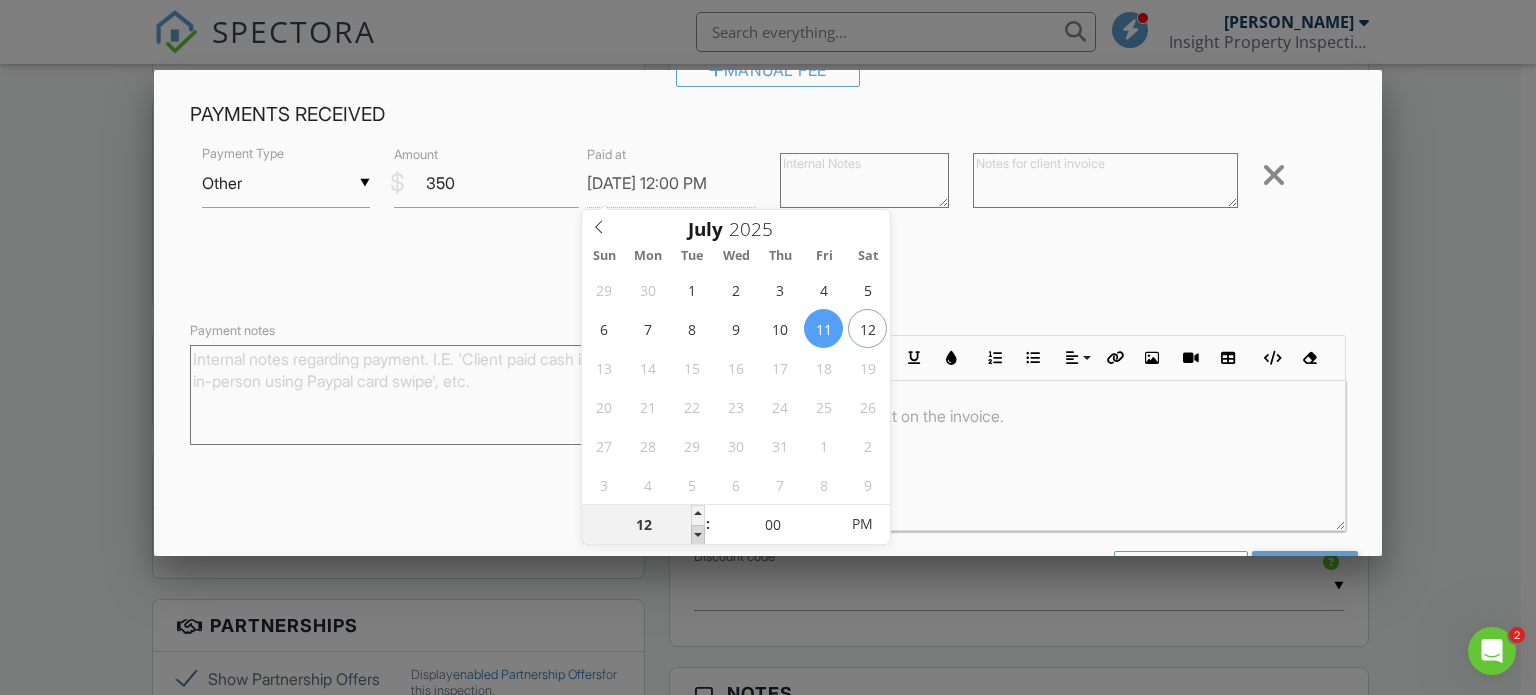 type on "11" 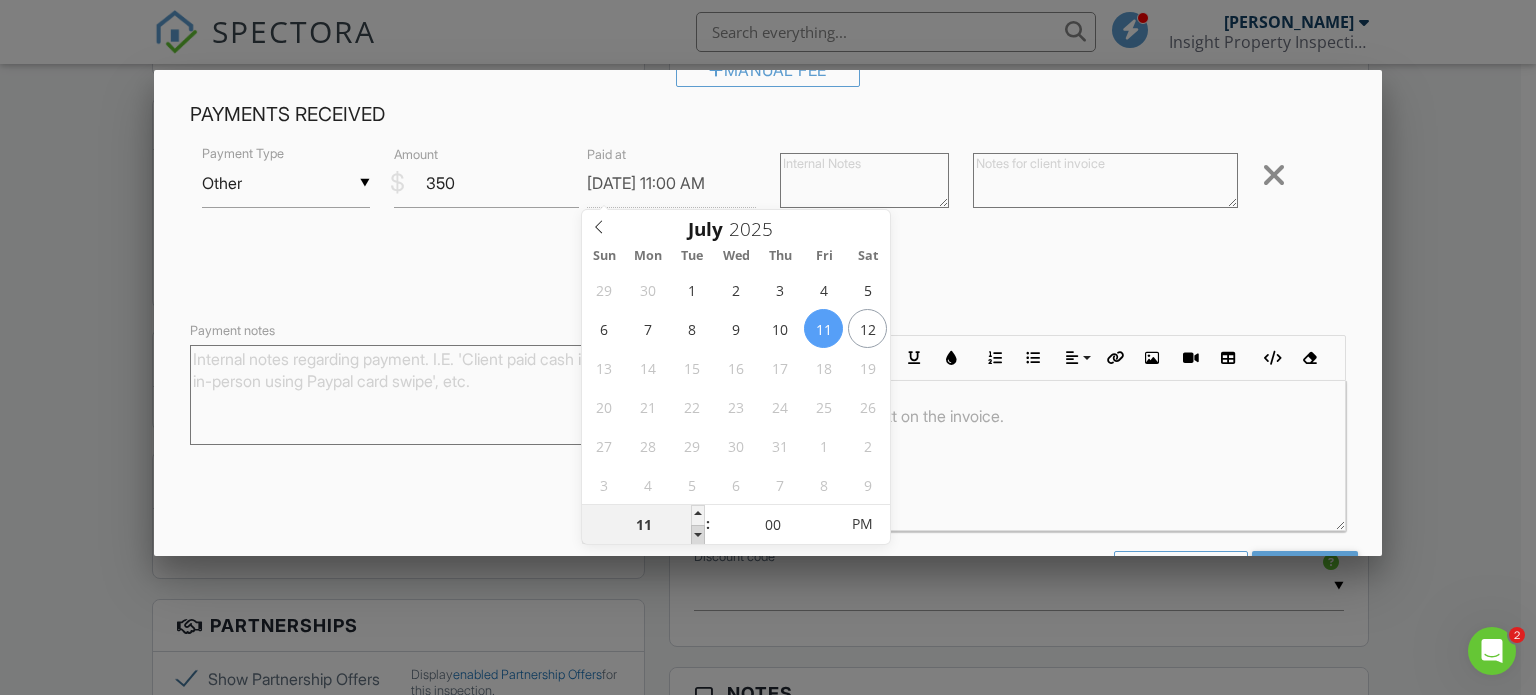 click at bounding box center [698, 535] 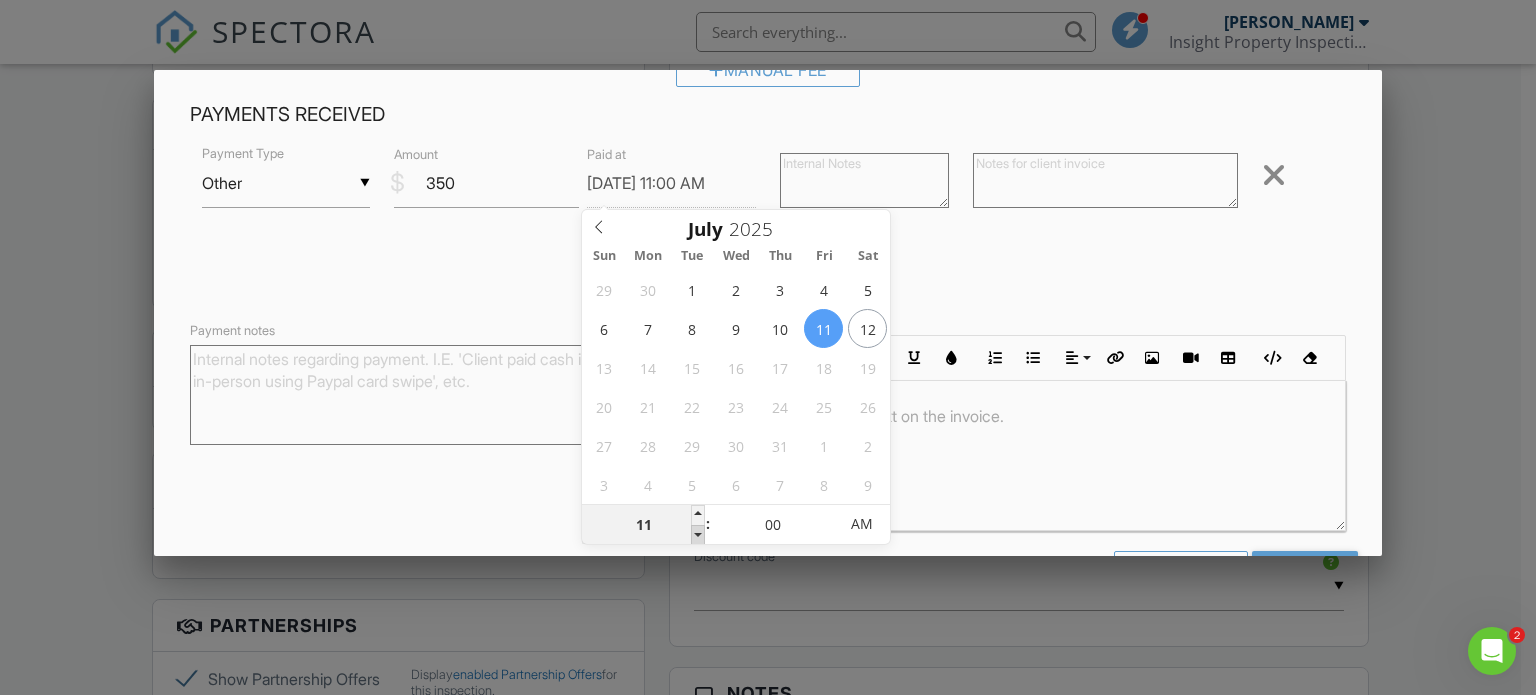 type on "10" 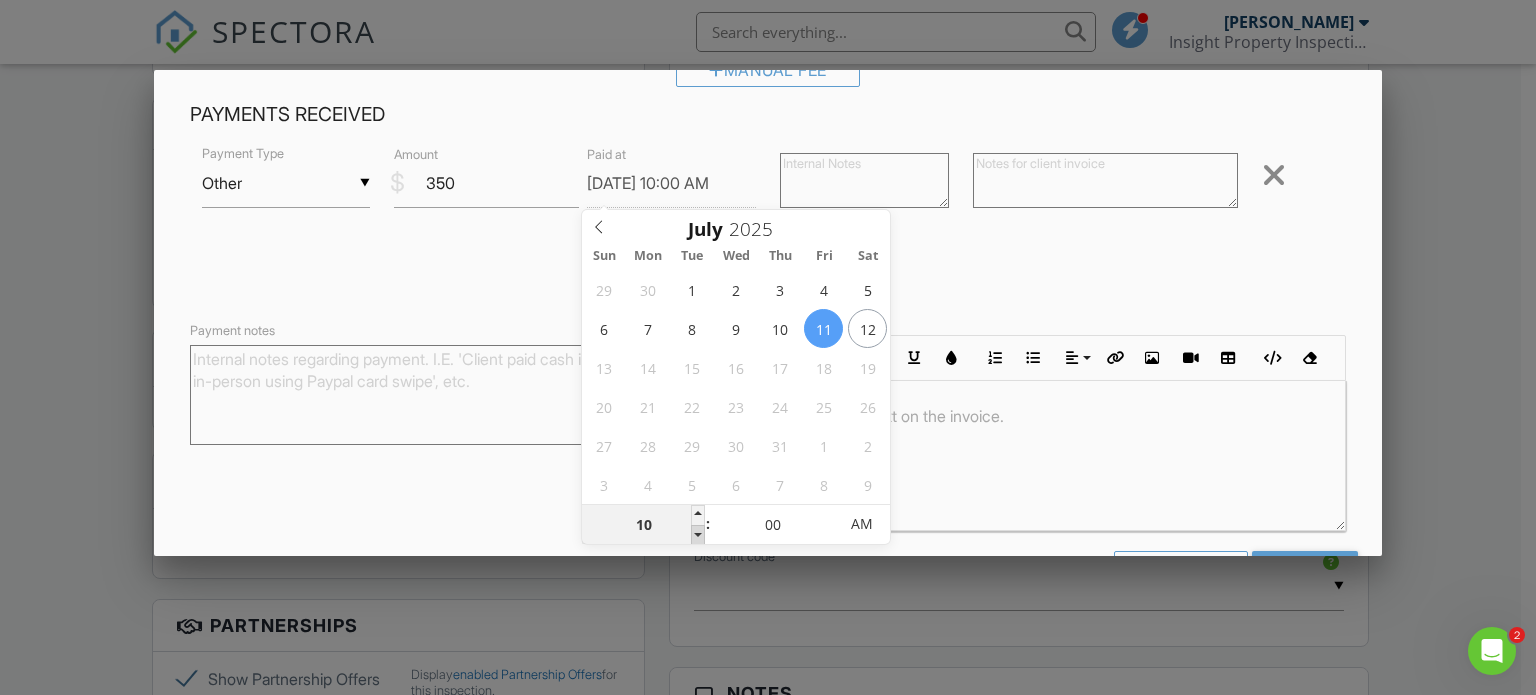 click at bounding box center [698, 535] 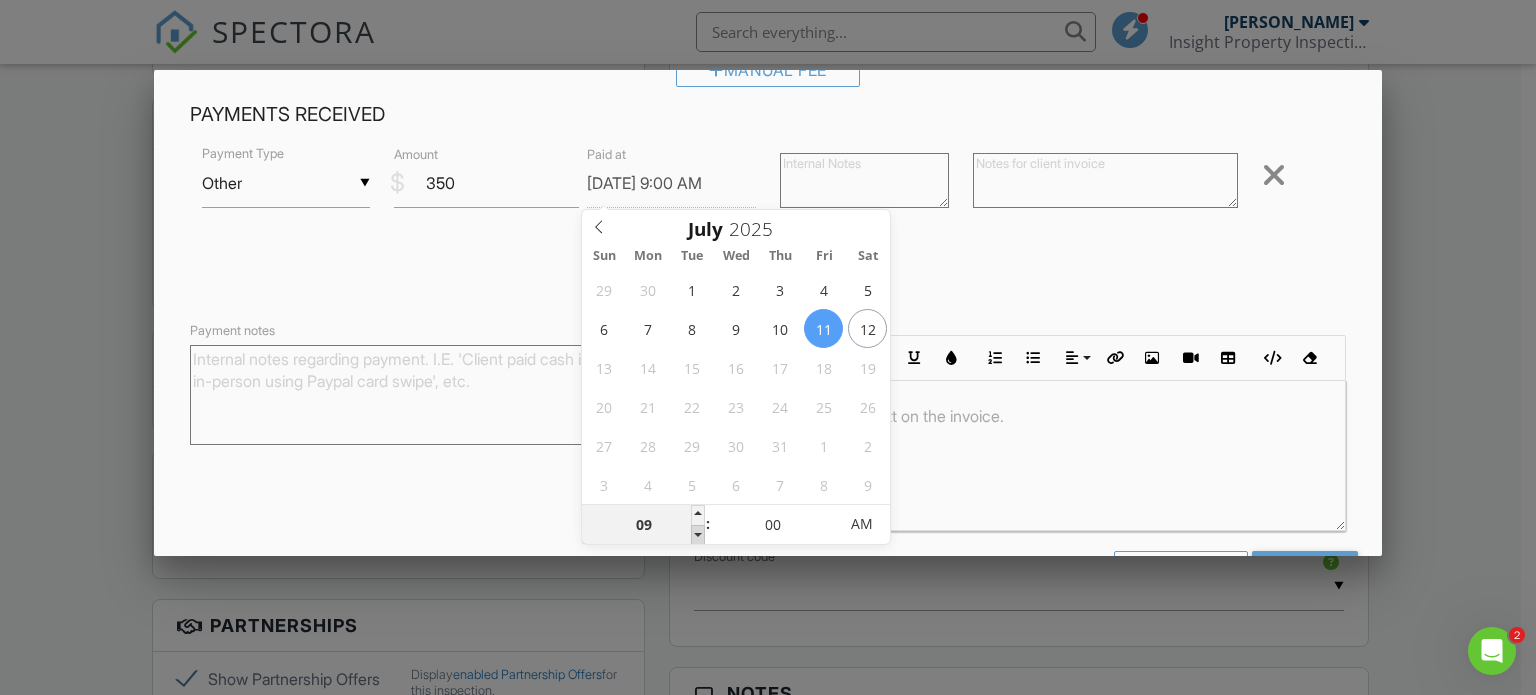 click at bounding box center [698, 535] 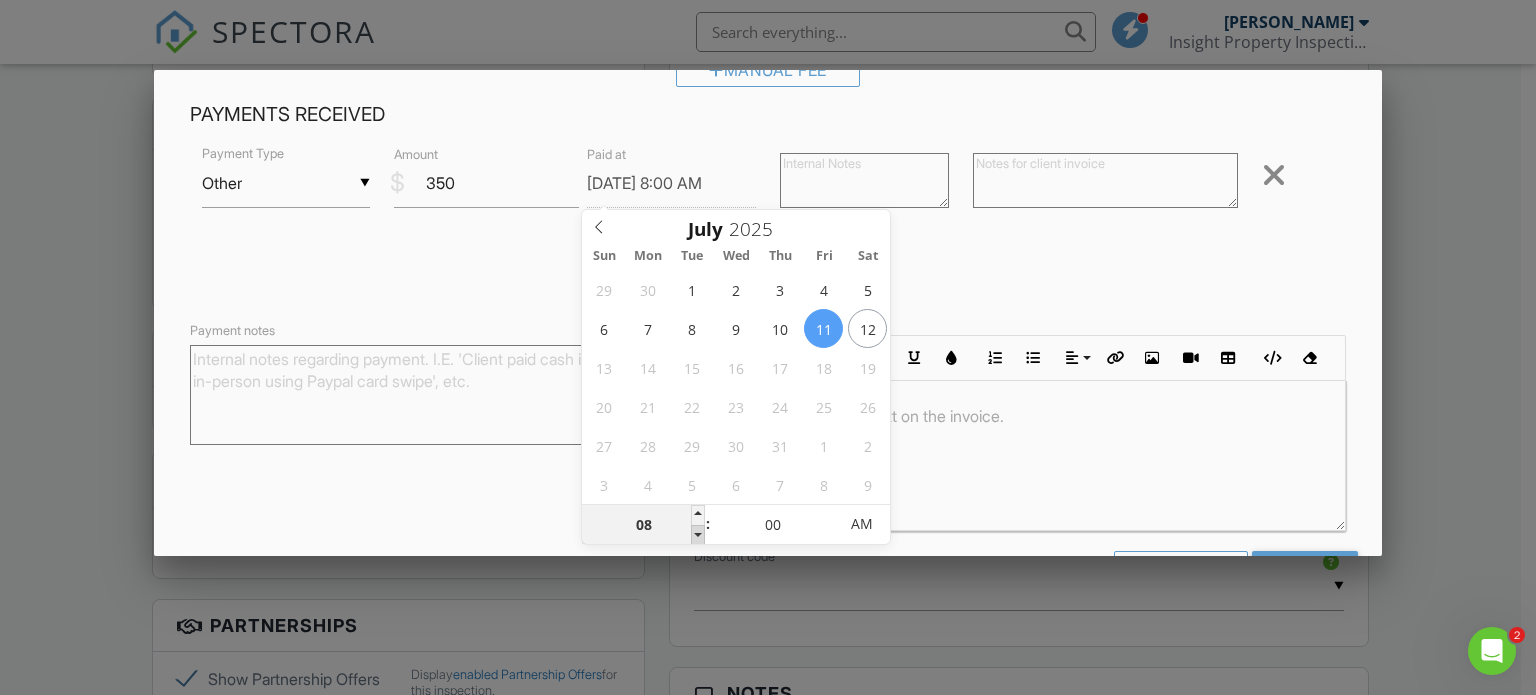 click at bounding box center [698, 535] 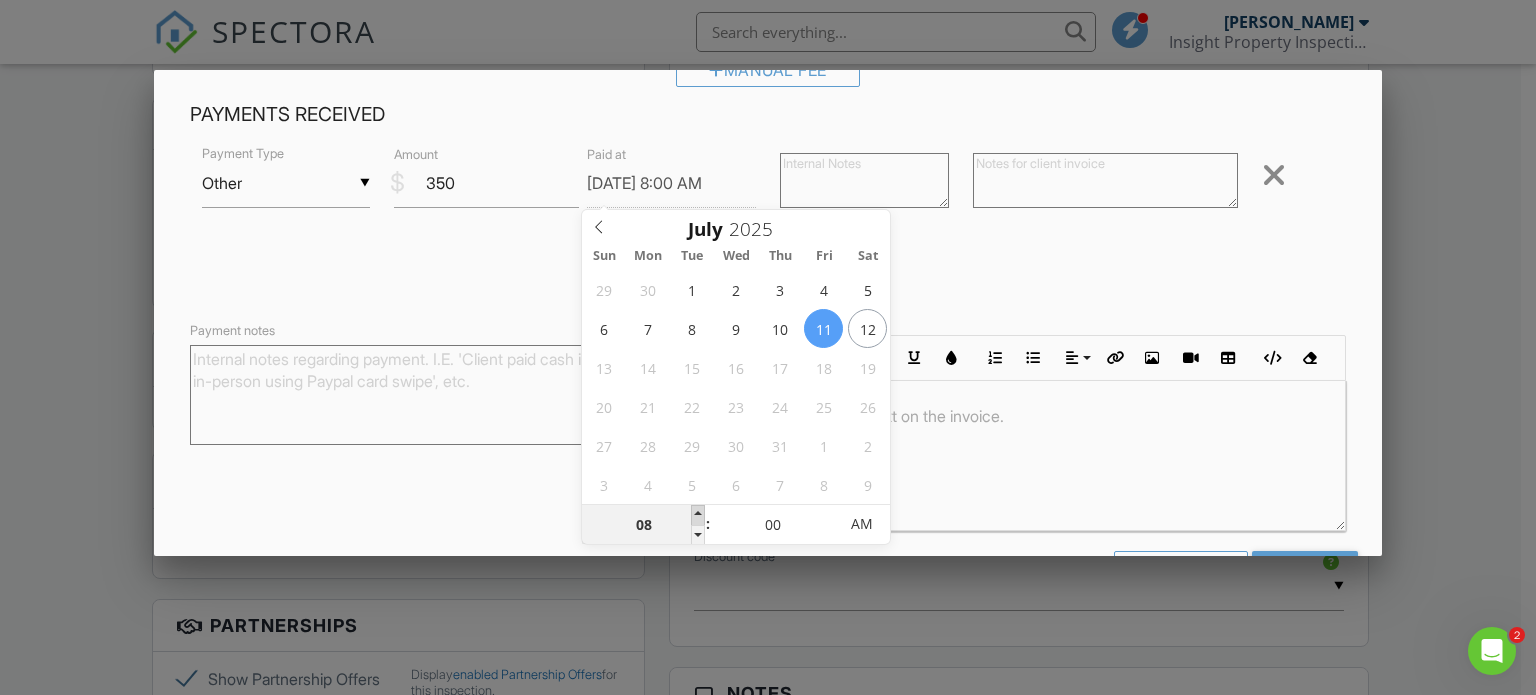 type on "09" 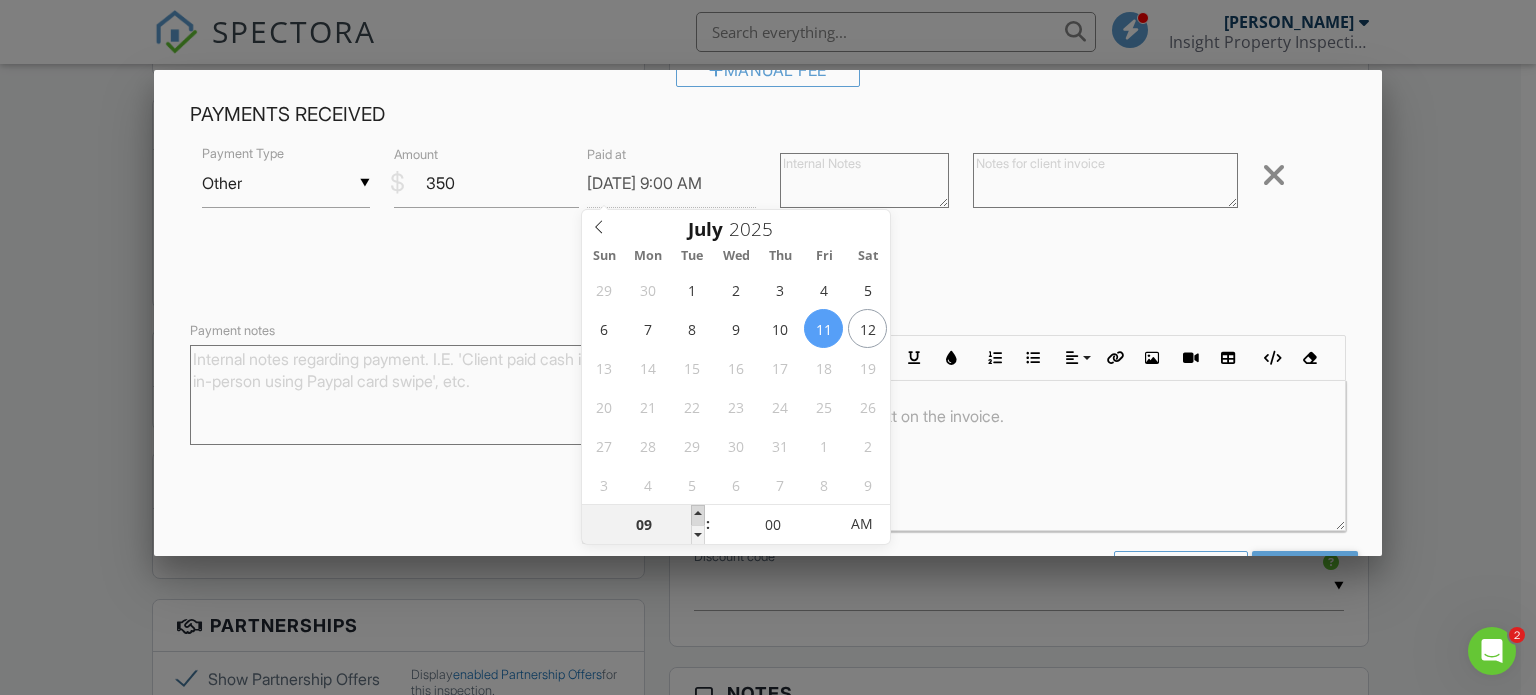 click at bounding box center (698, 515) 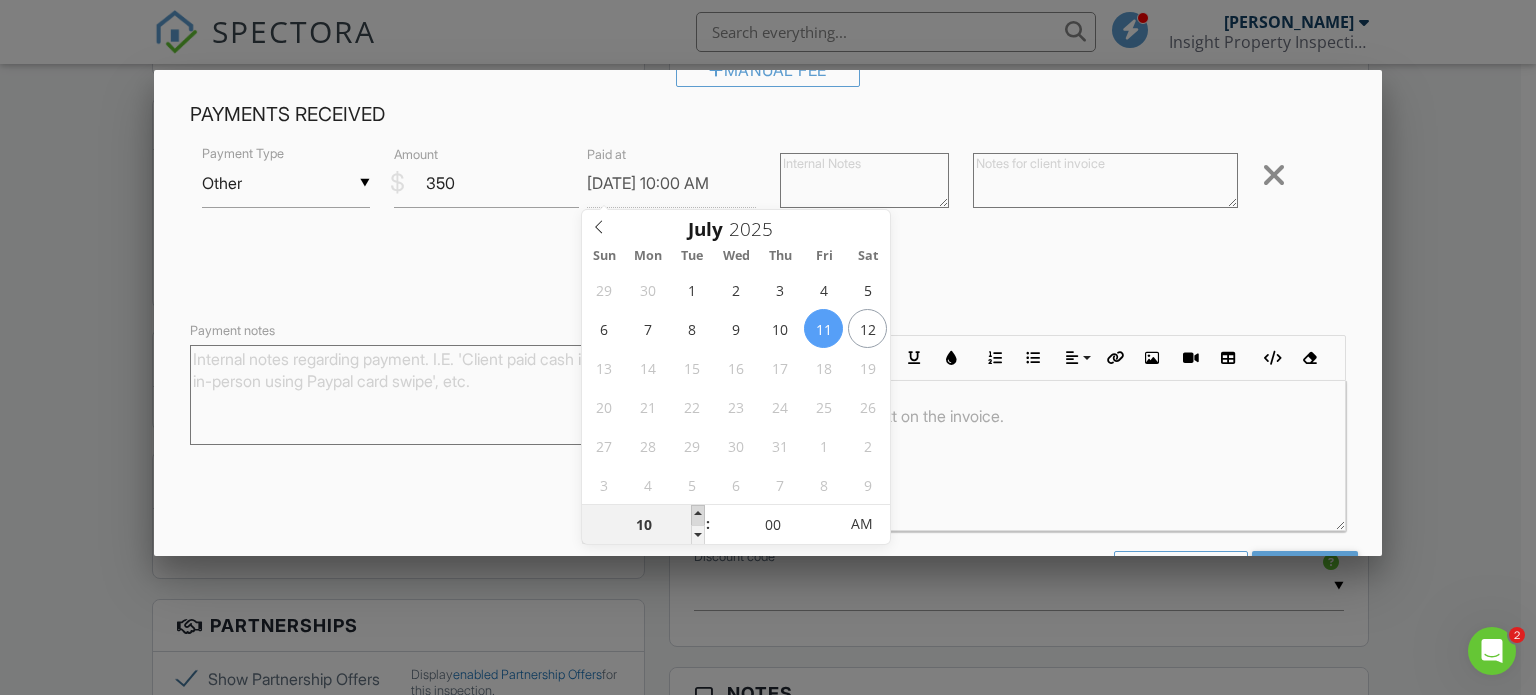 click at bounding box center (698, 515) 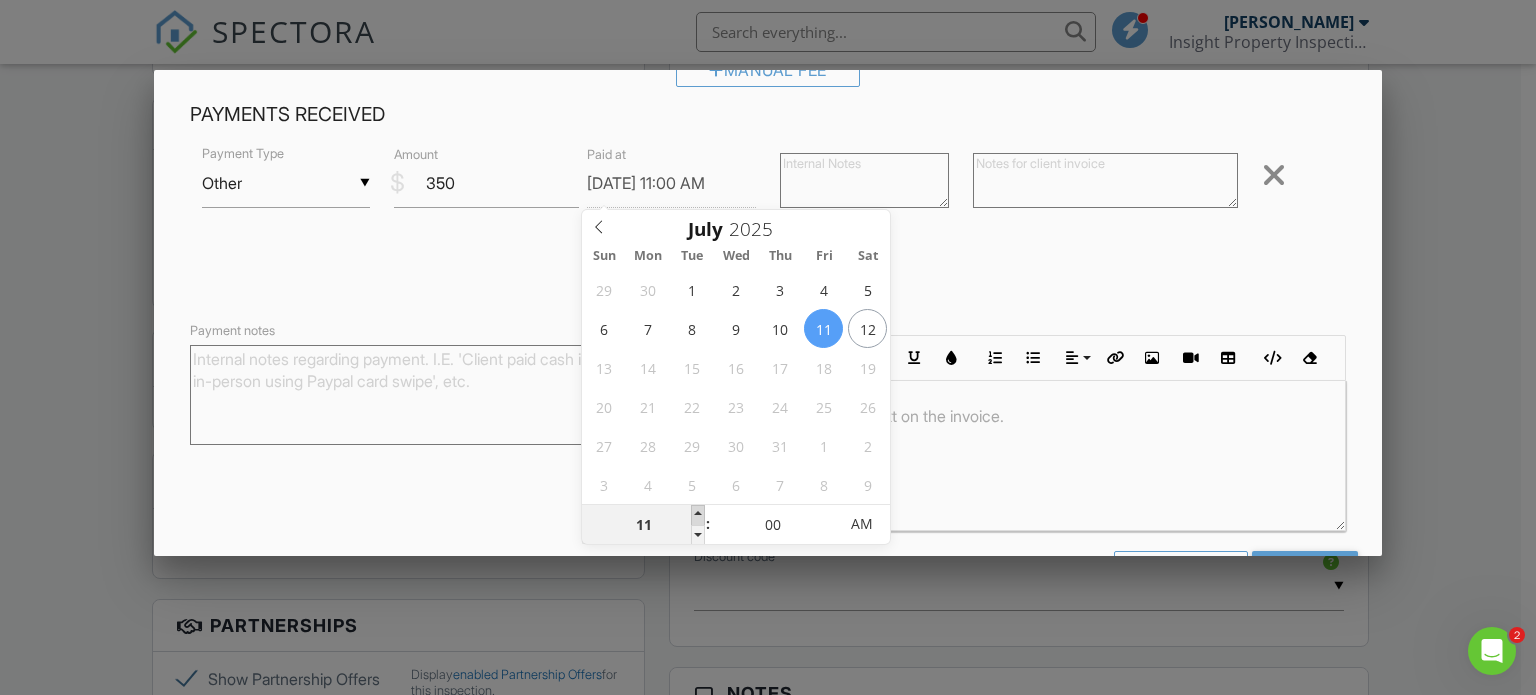 click at bounding box center [698, 515] 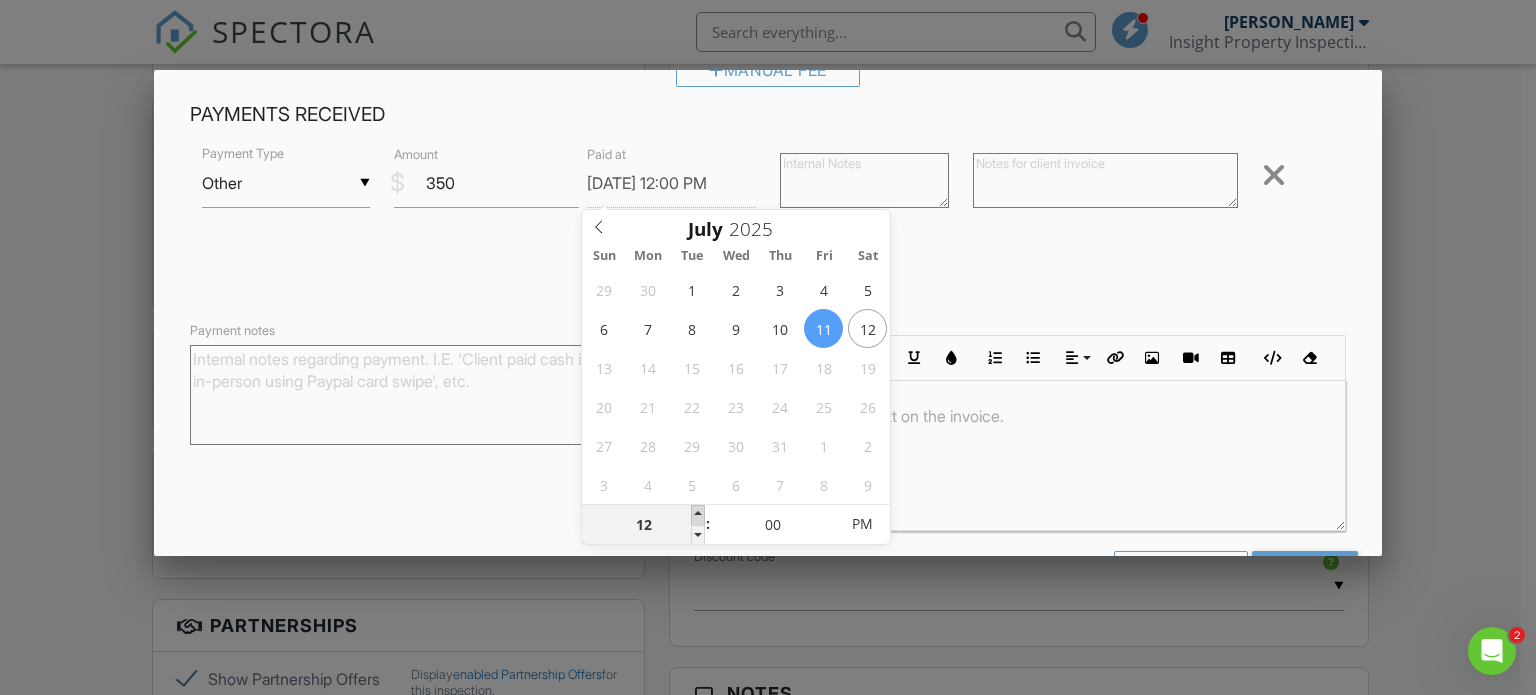 click at bounding box center (698, 515) 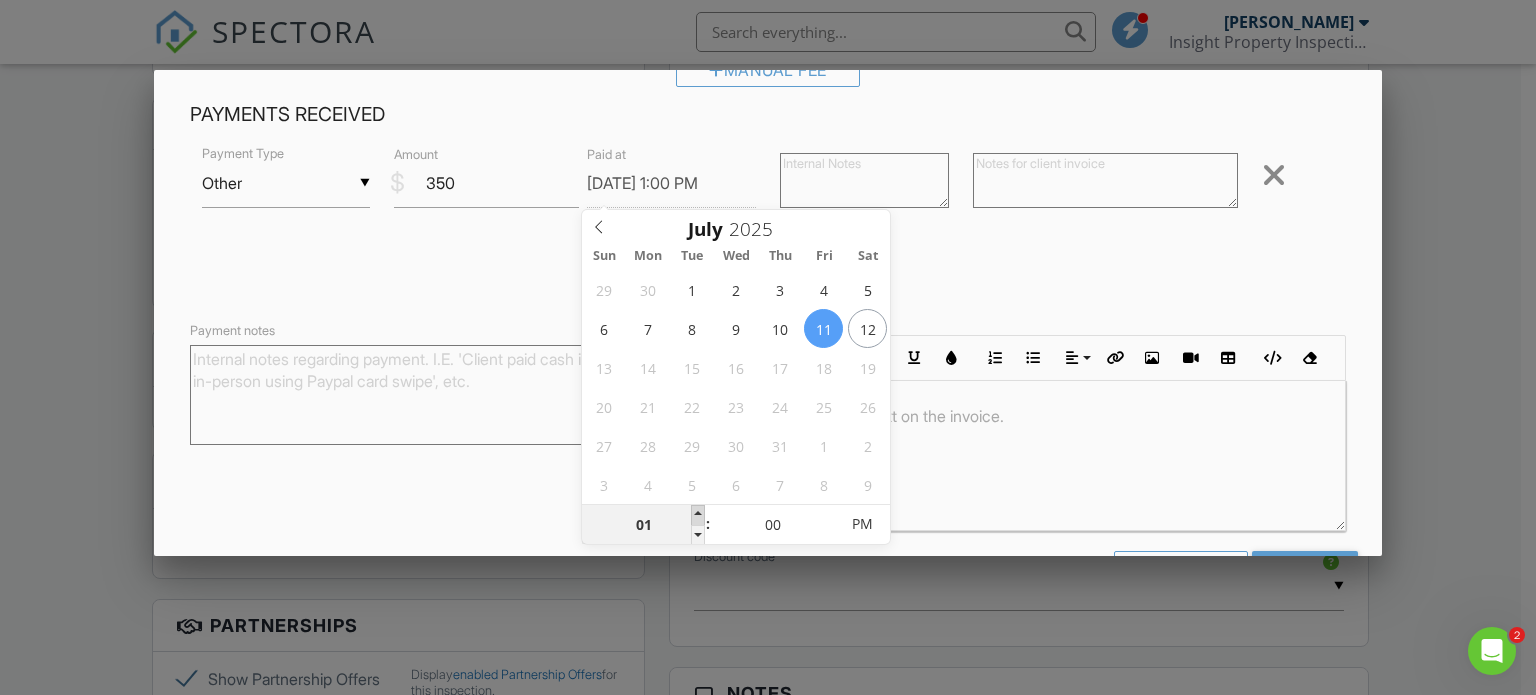 click at bounding box center (698, 515) 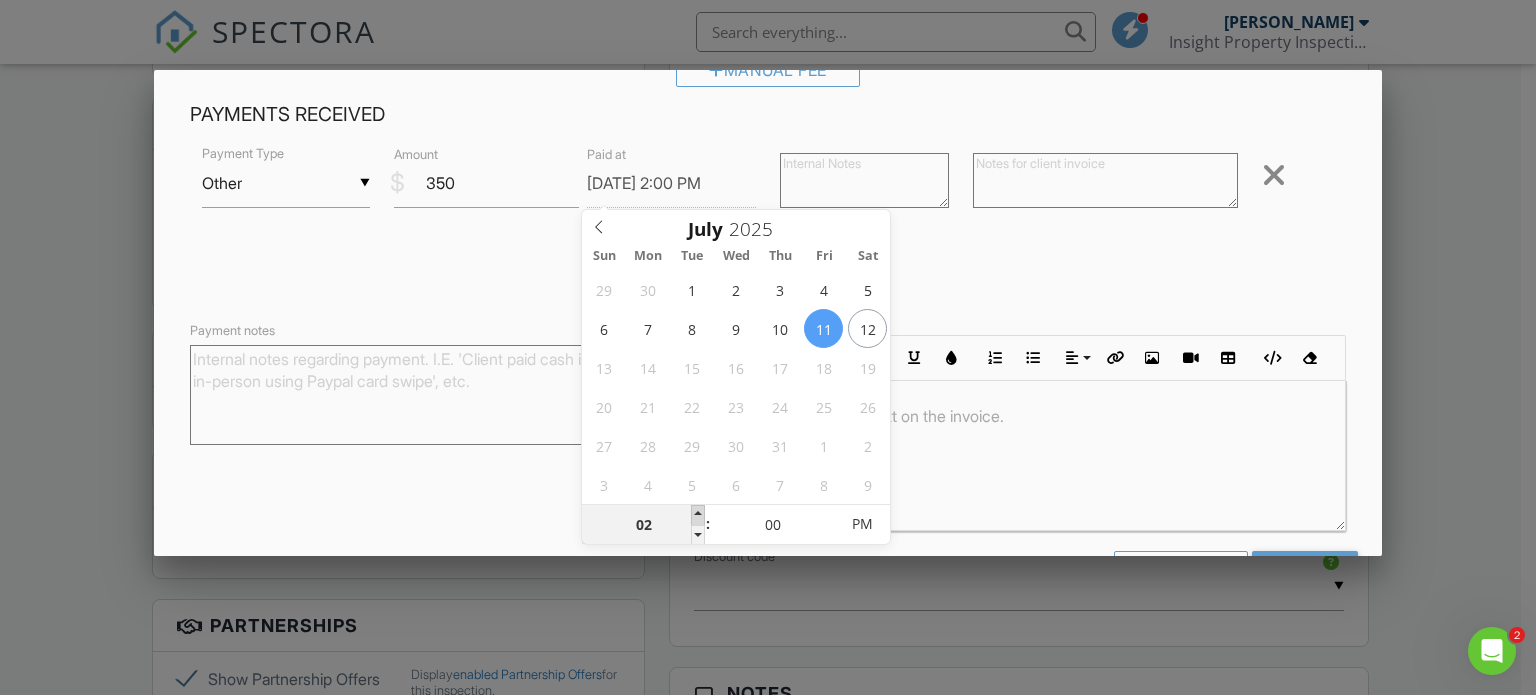 click at bounding box center [698, 515] 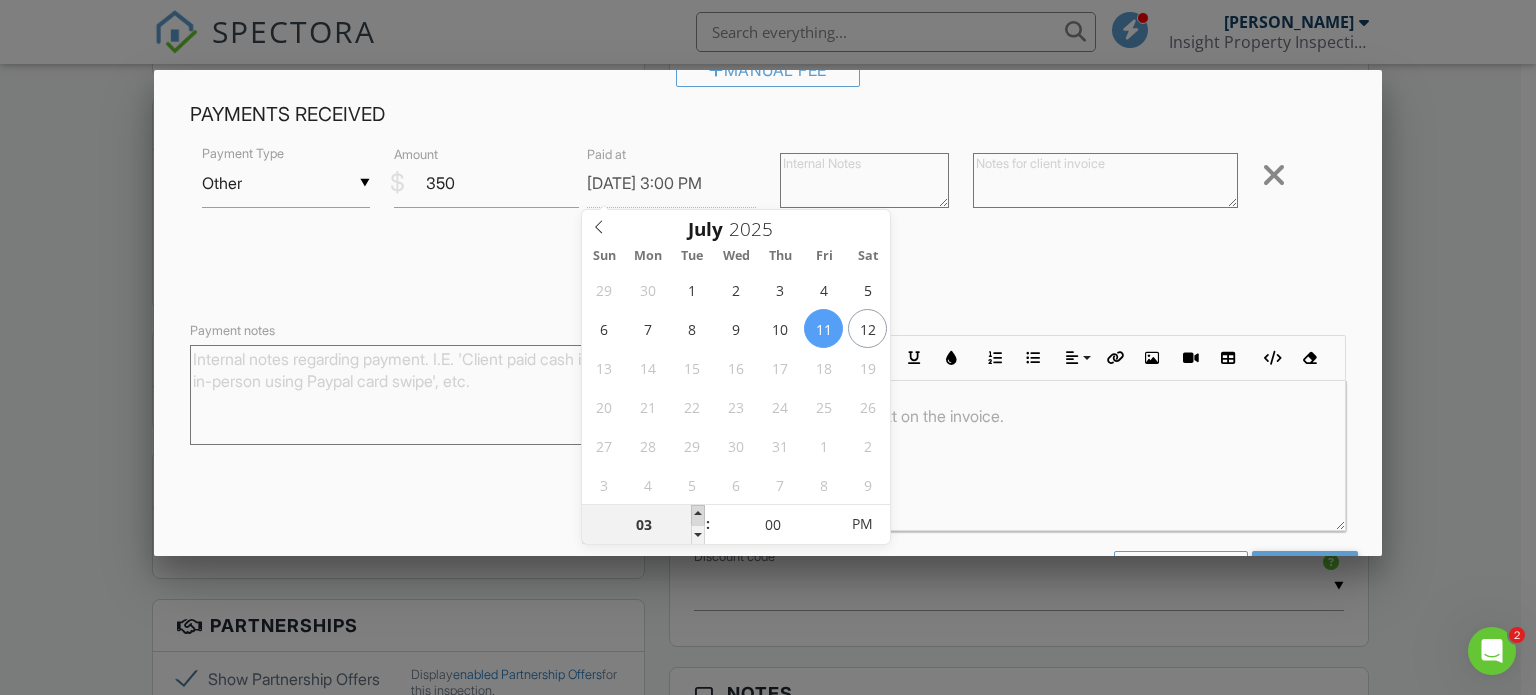 click at bounding box center [698, 515] 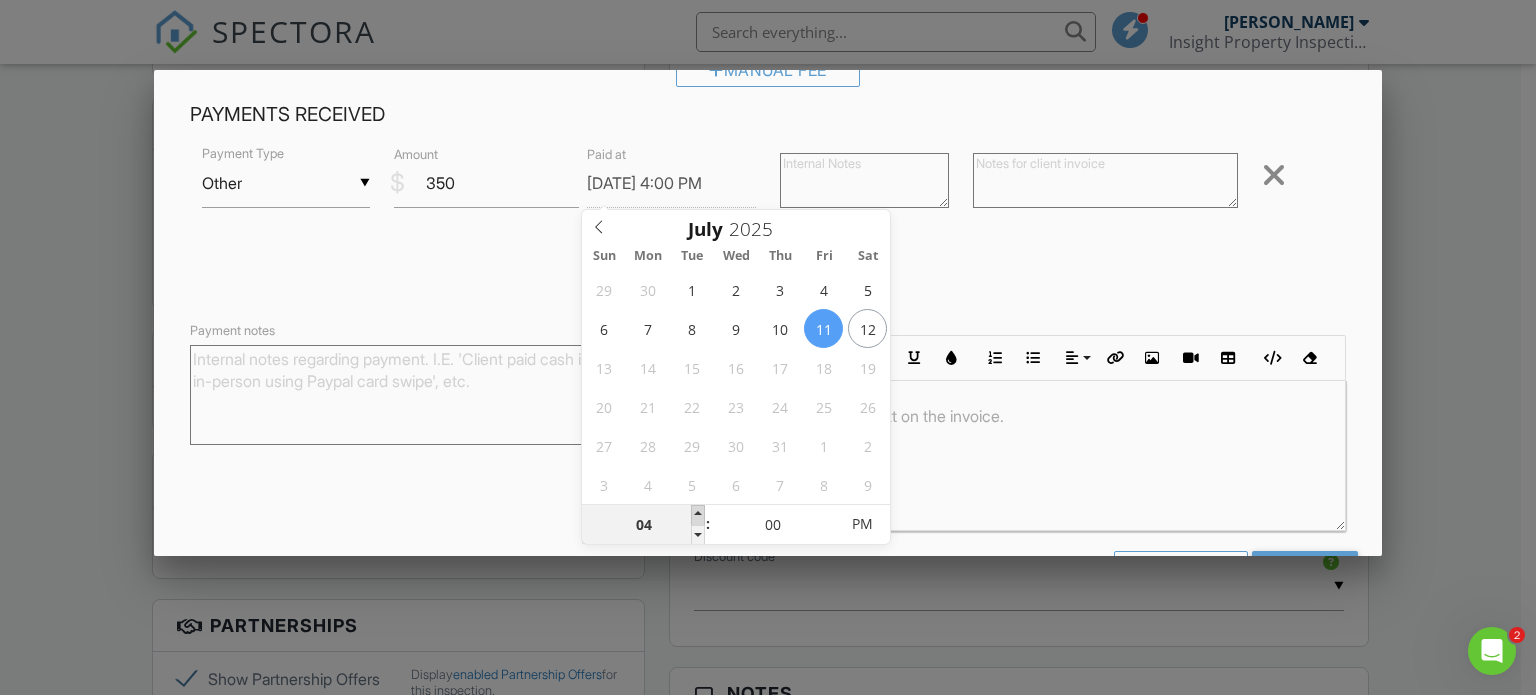 click at bounding box center (698, 515) 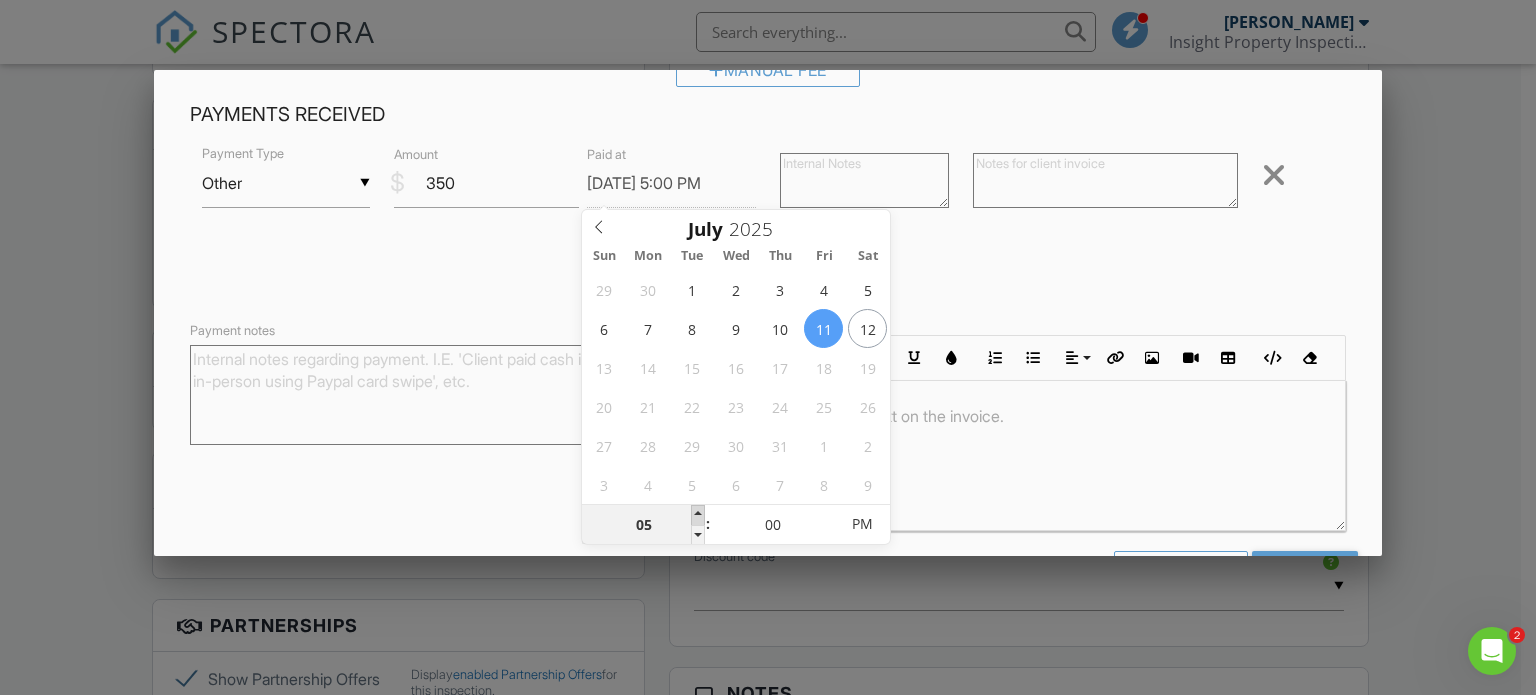 click at bounding box center (698, 515) 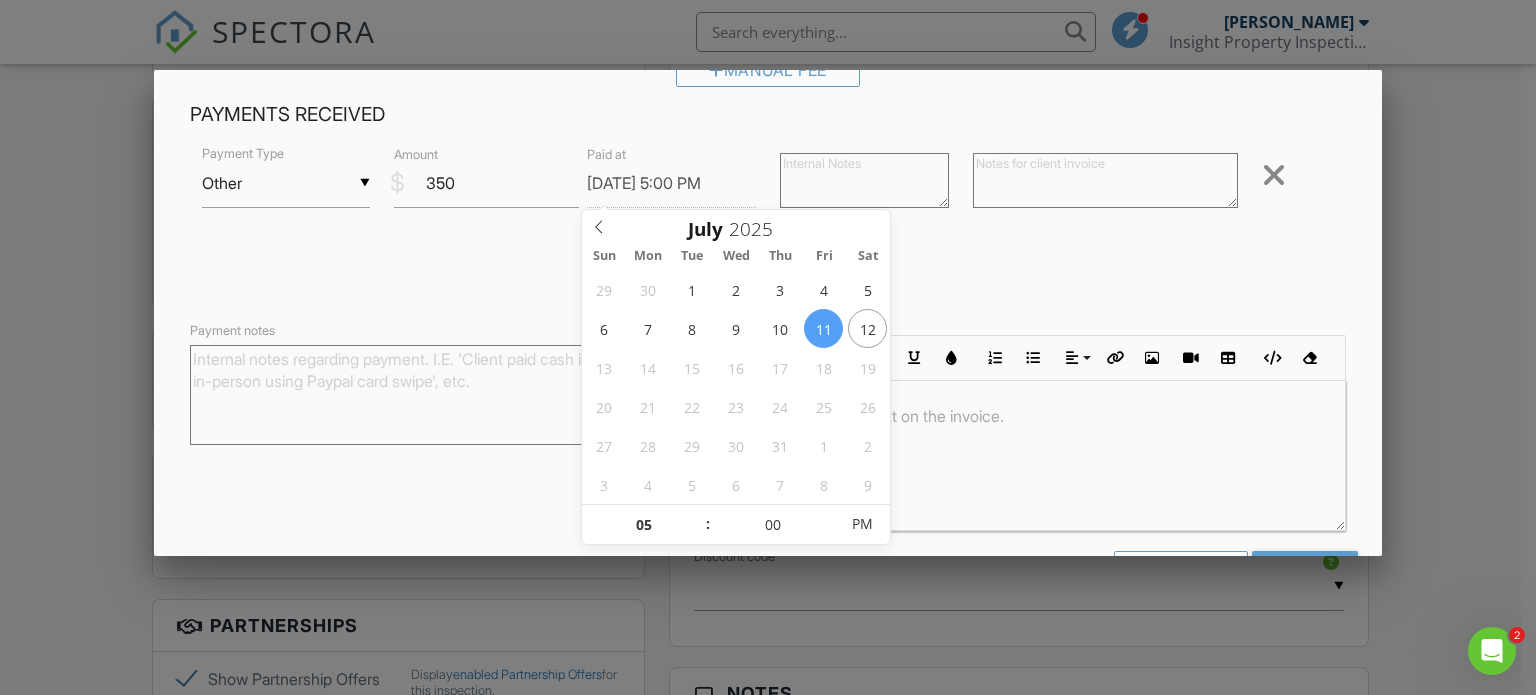 click on "Received Payment" at bounding box center (768, 273) 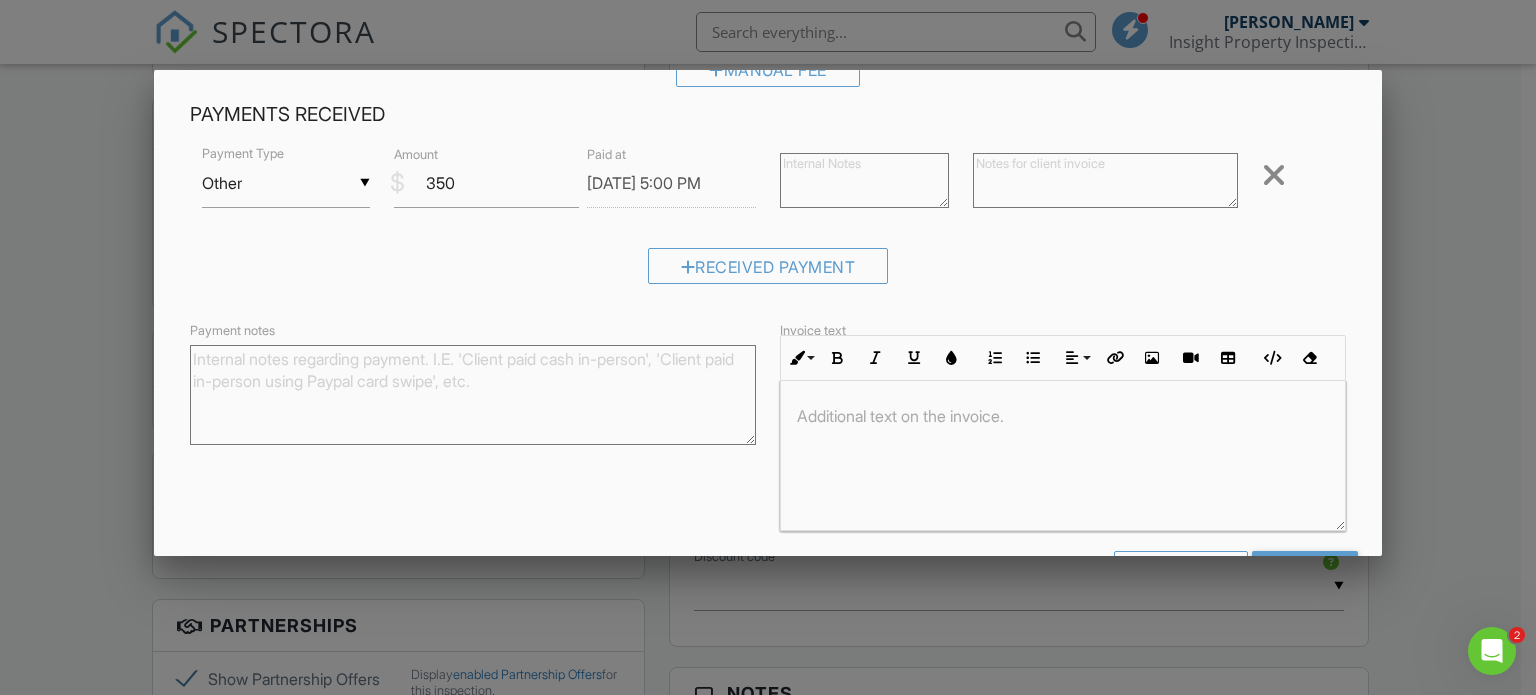 scroll, scrollTop: 429, scrollLeft: 0, axis: vertical 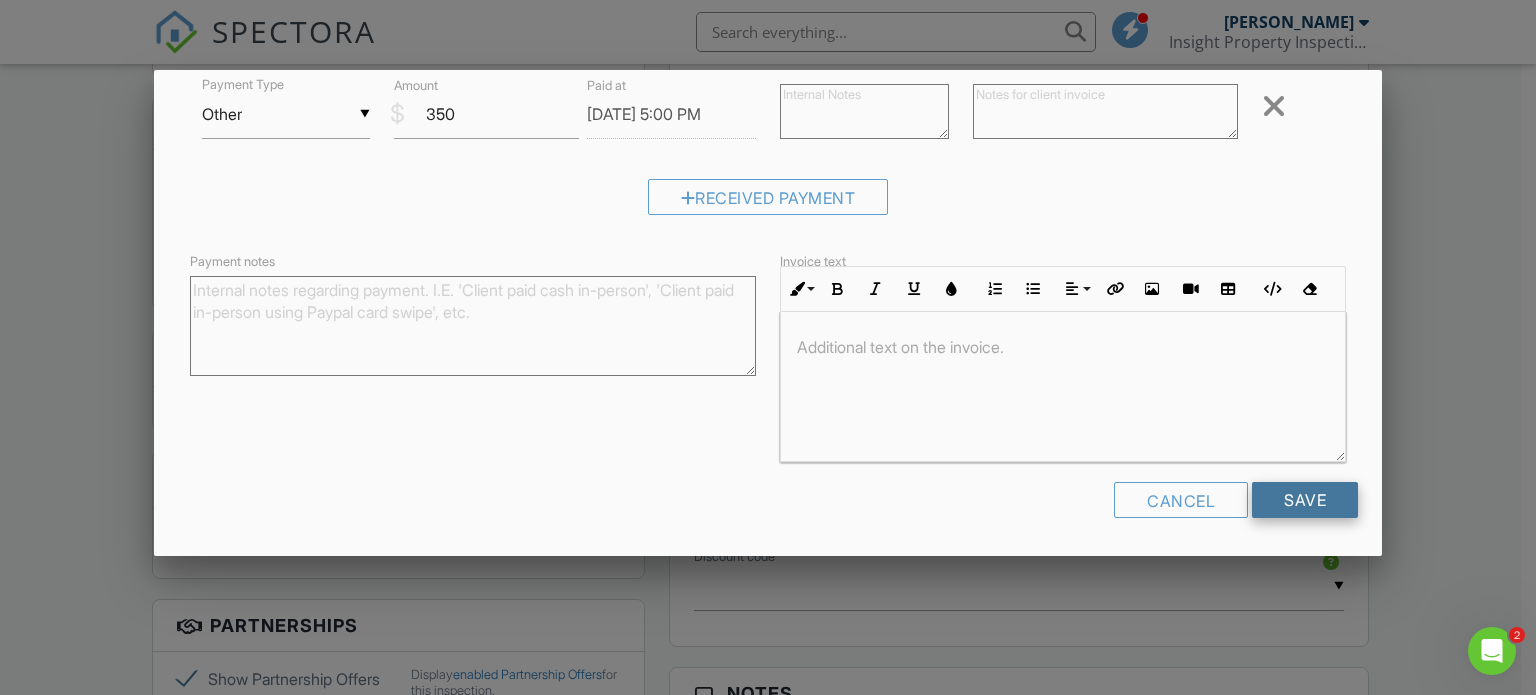 click on "Save" at bounding box center (1305, 500) 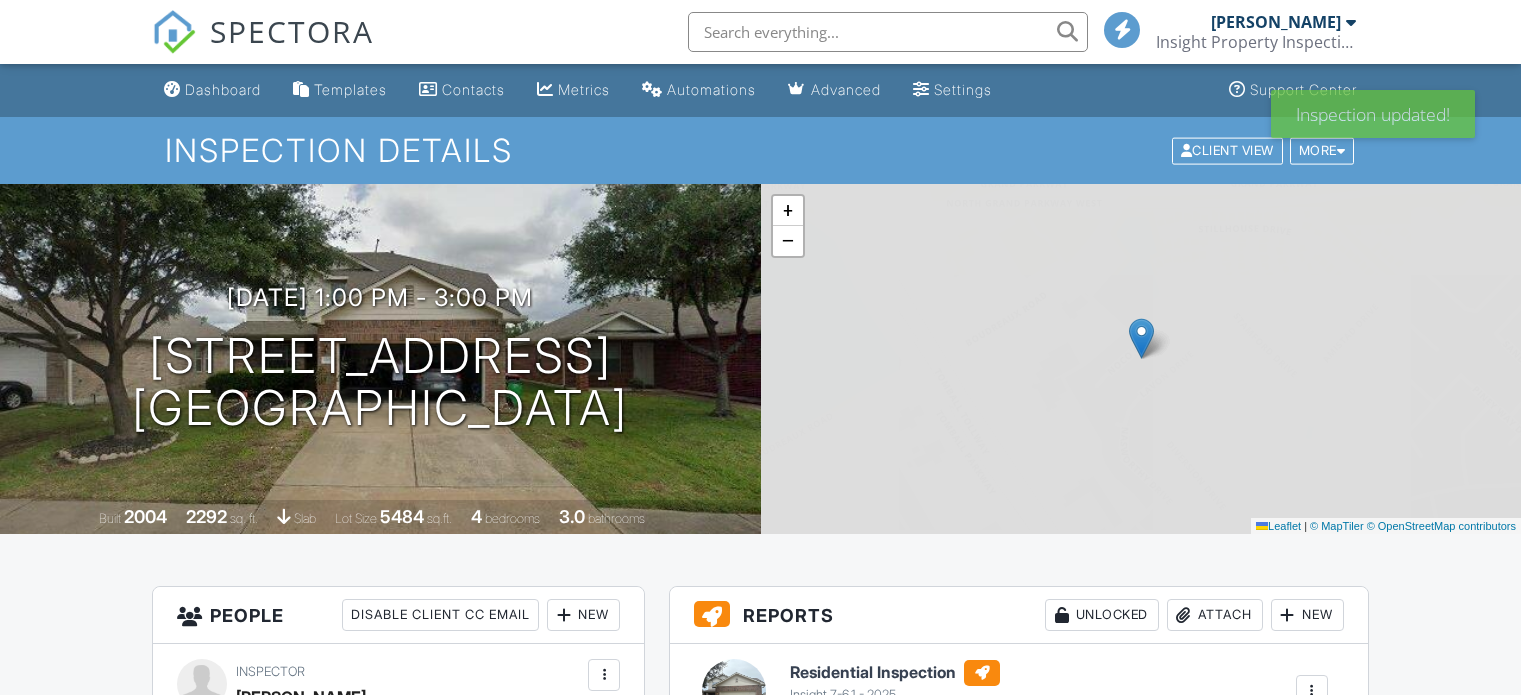 scroll, scrollTop: 0, scrollLeft: 0, axis: both 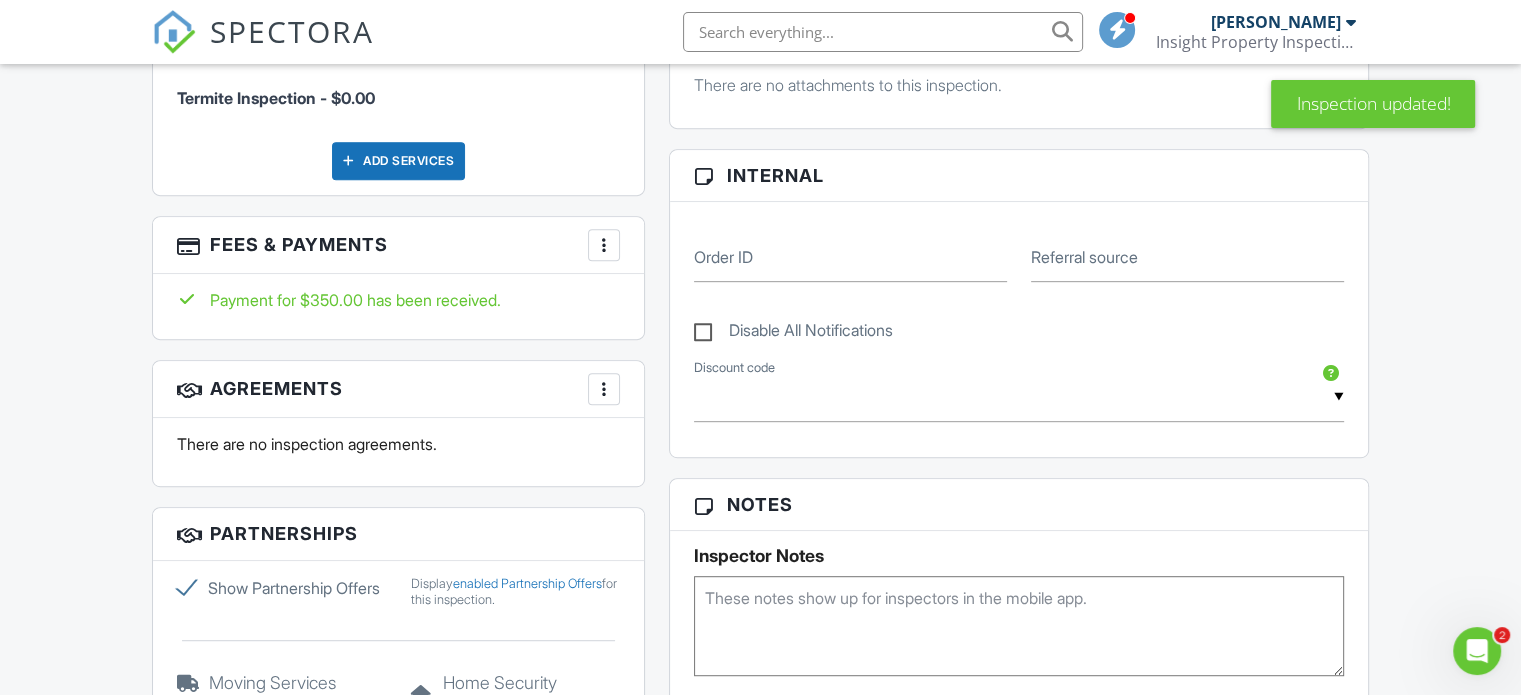 click at bounding box center (604, 245) 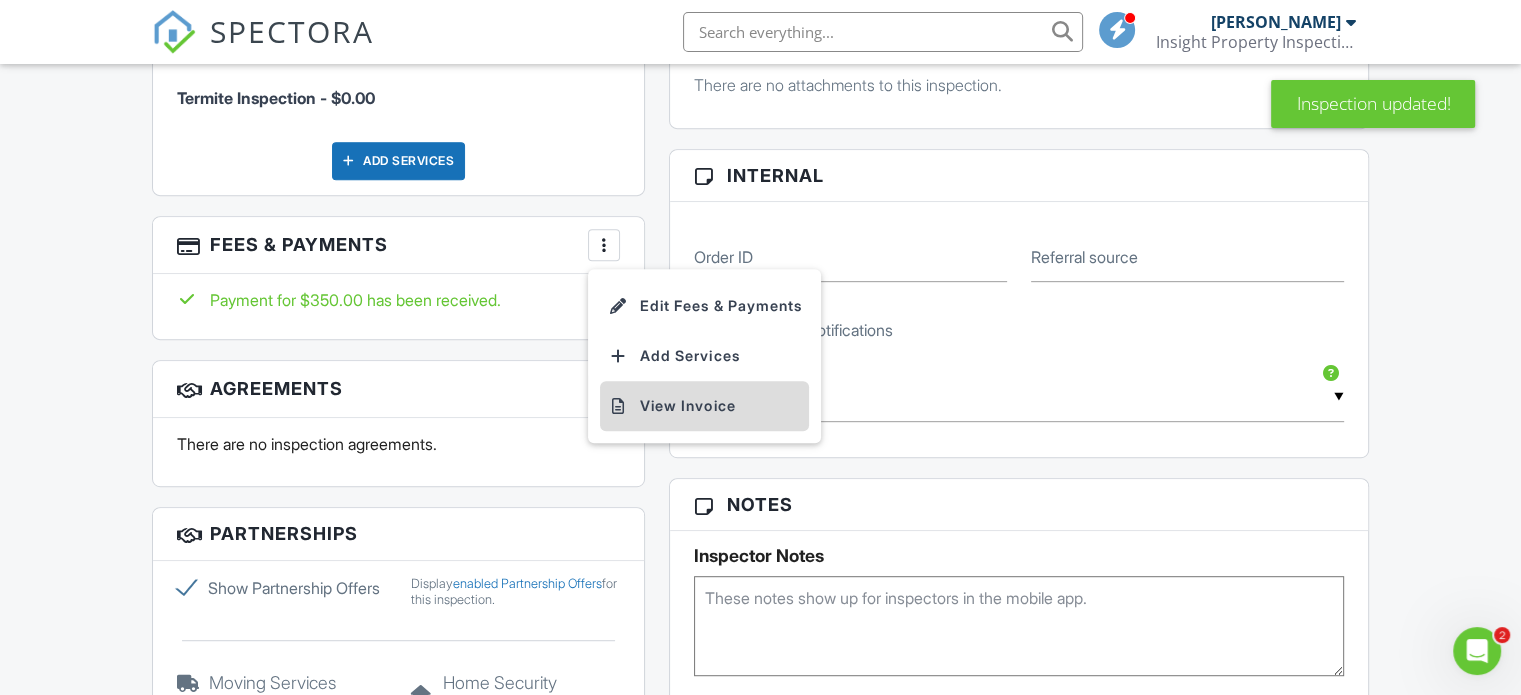 click on "View Invoice" at bounding box center [704, 406] 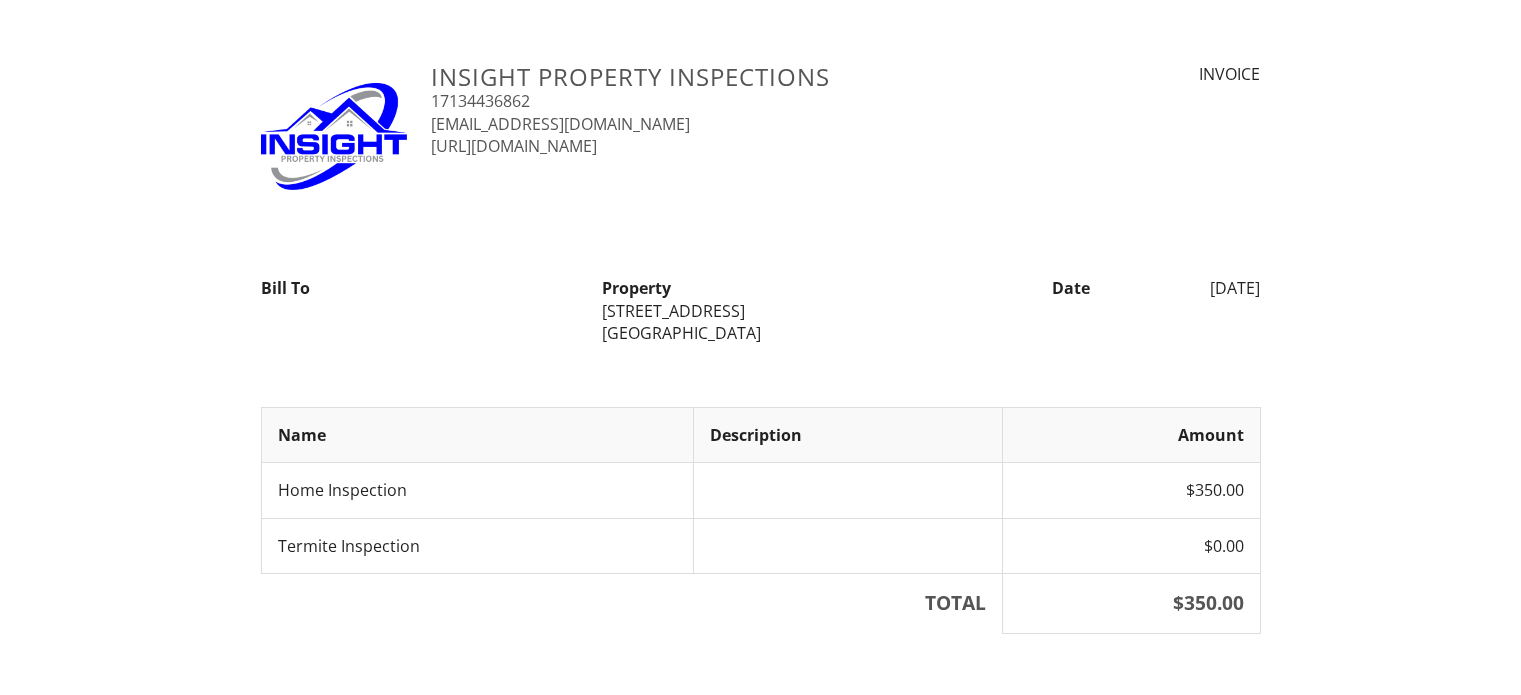 scroll, scrollTop: 0, scrollLeft: 0, axis: both 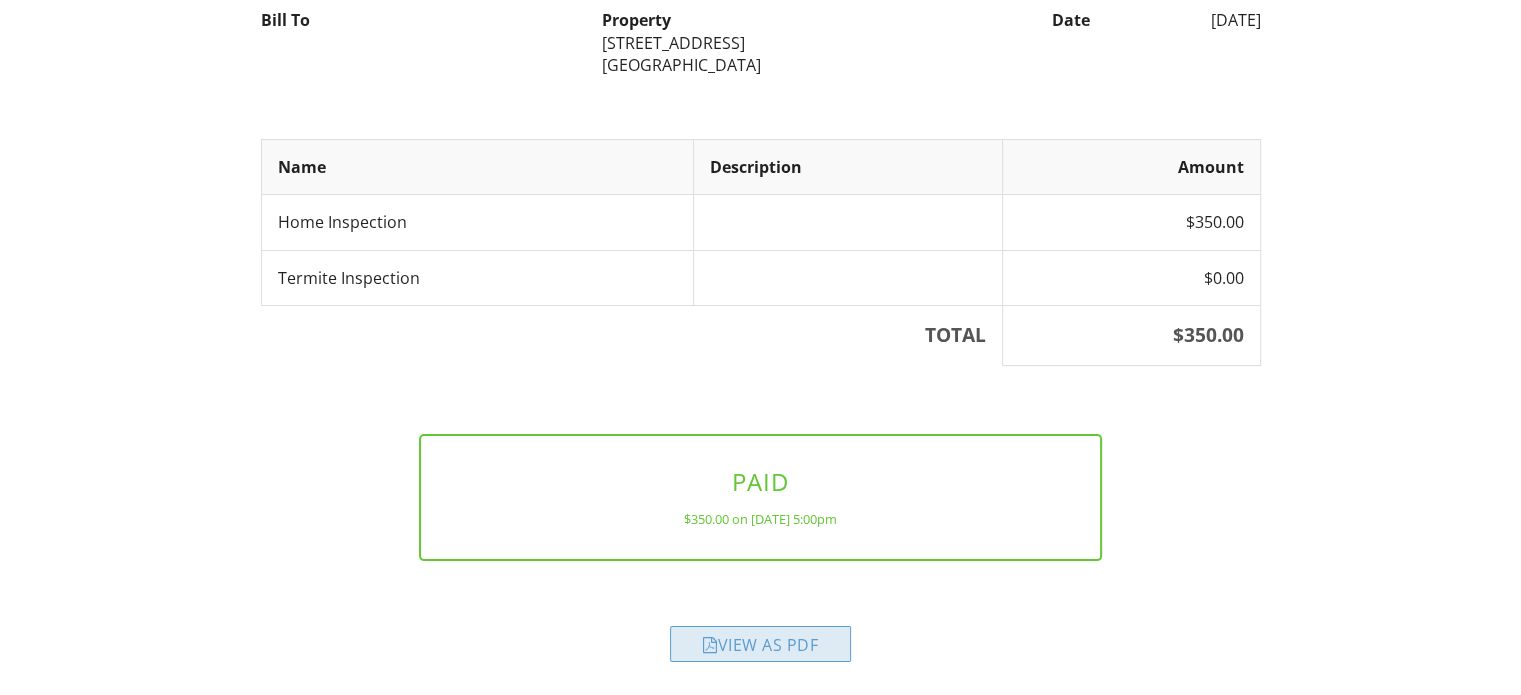 click on "View as PDF" at bounding box center (760, 644) 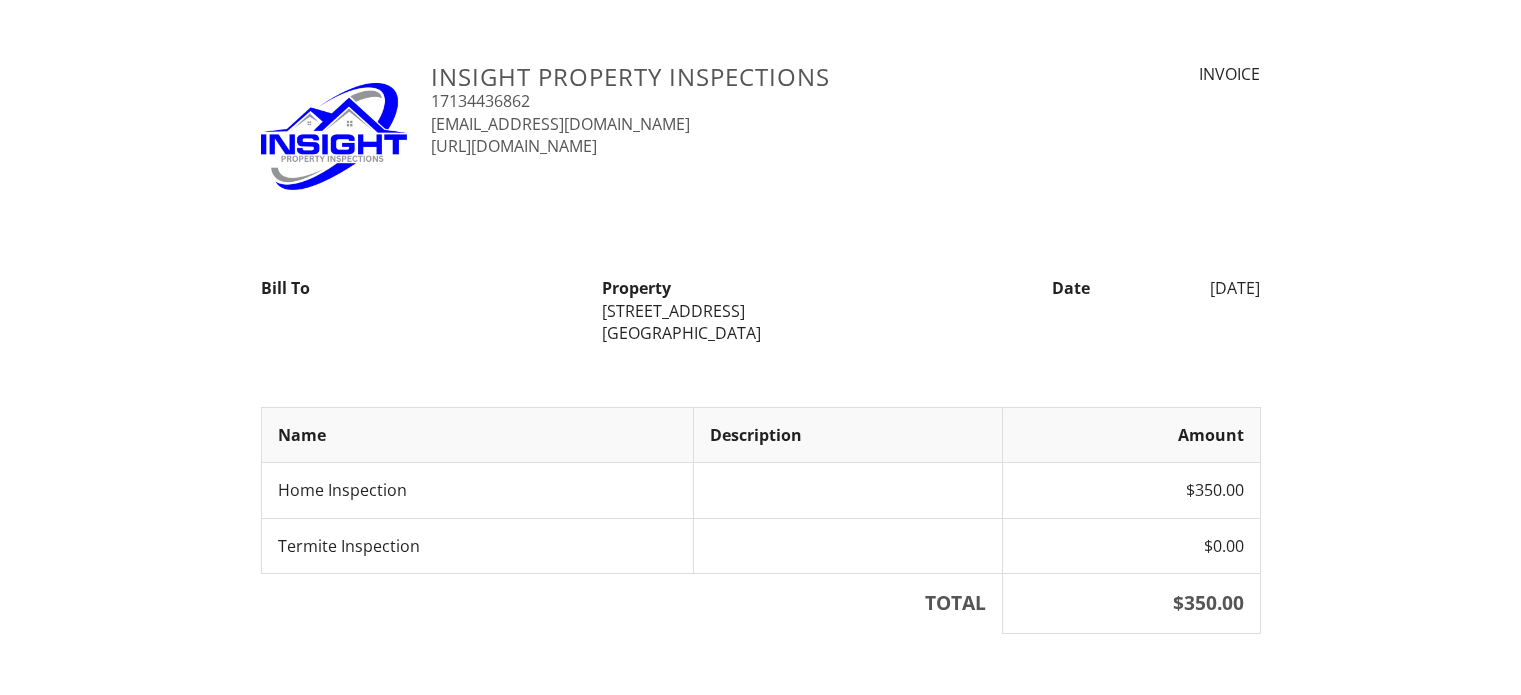scroll, scrollTop: 268, scrollLeft: 0, axis: vertical 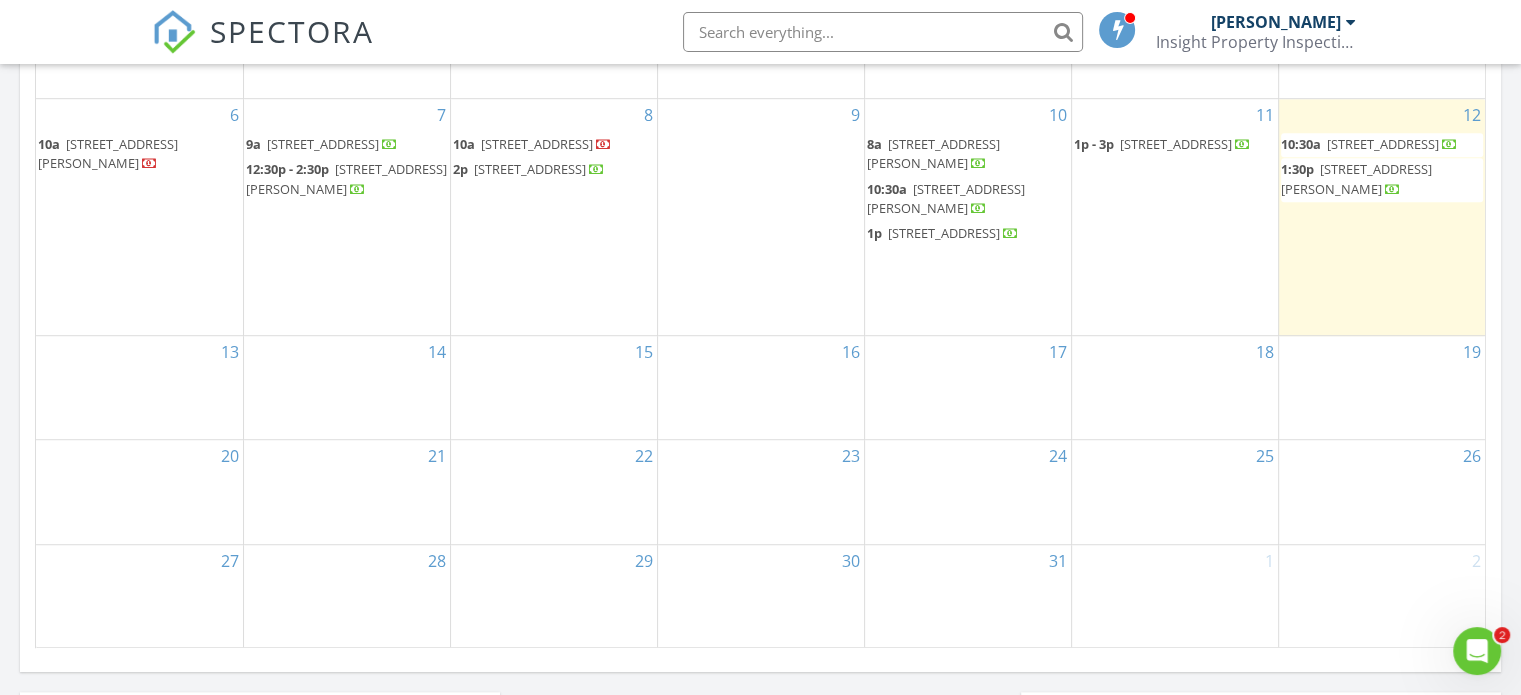 click on "3430 Aspen Bend Dr, Houston 77068" at bounding box center [944, 233] 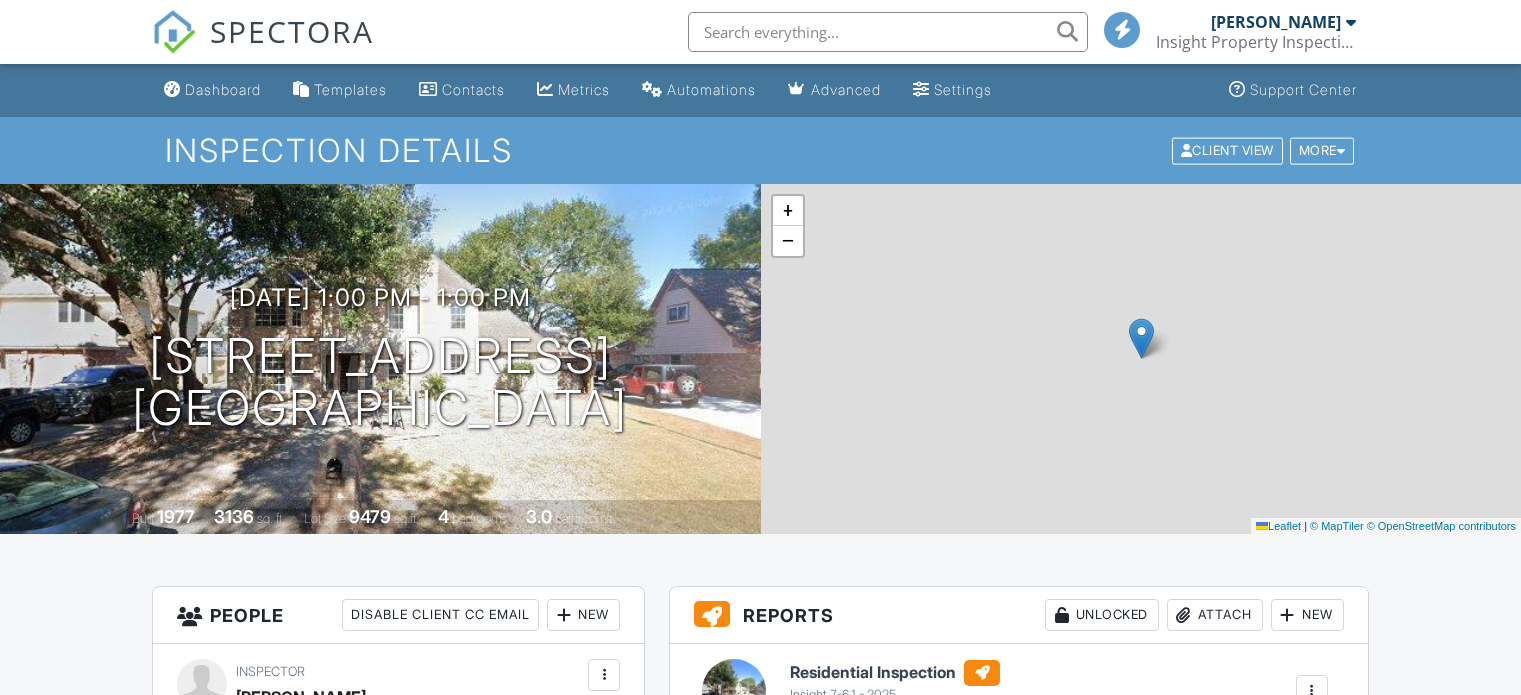scroll, scrollTop: 0, scrollLeft: 0, axis: both 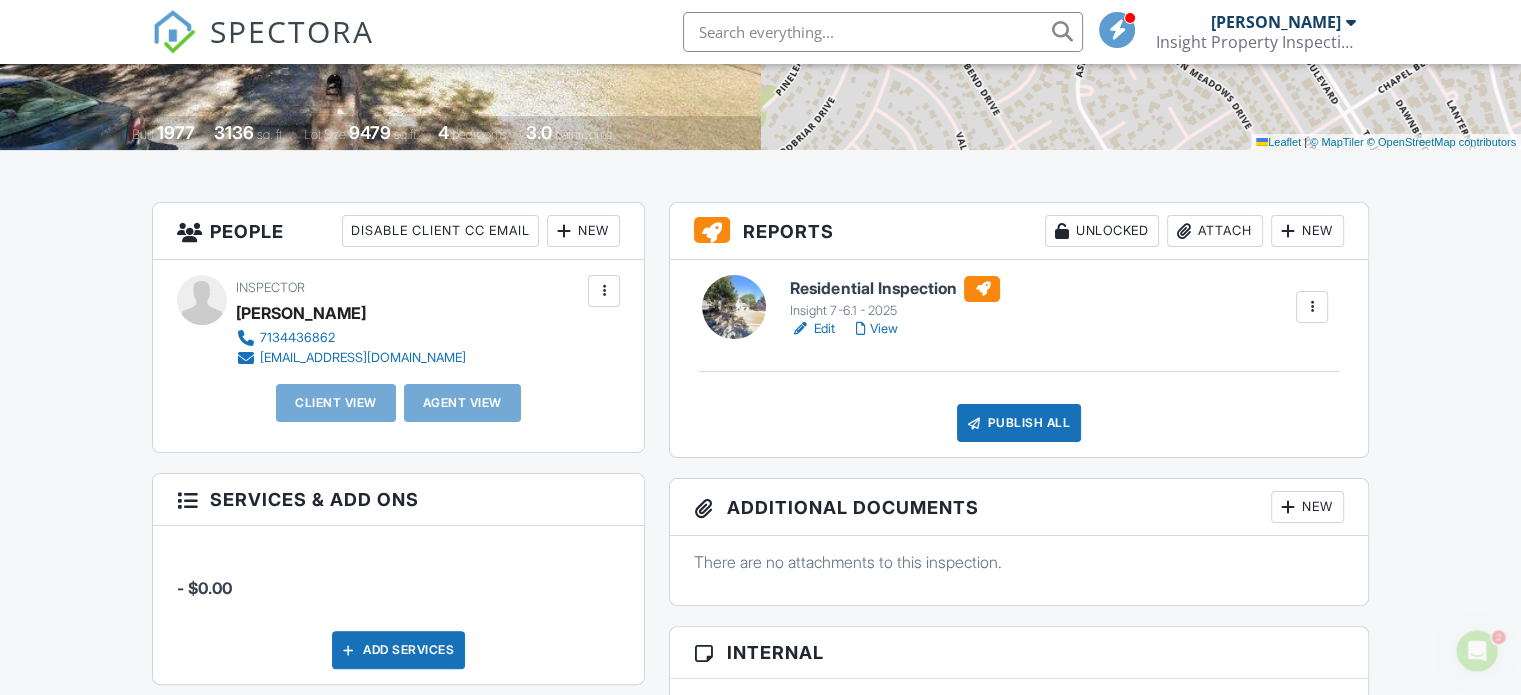 drag, startPoint x: 1535, startPoint y: 131, endPoint x: 1533, endPoint y: 233, distance: 102.01961 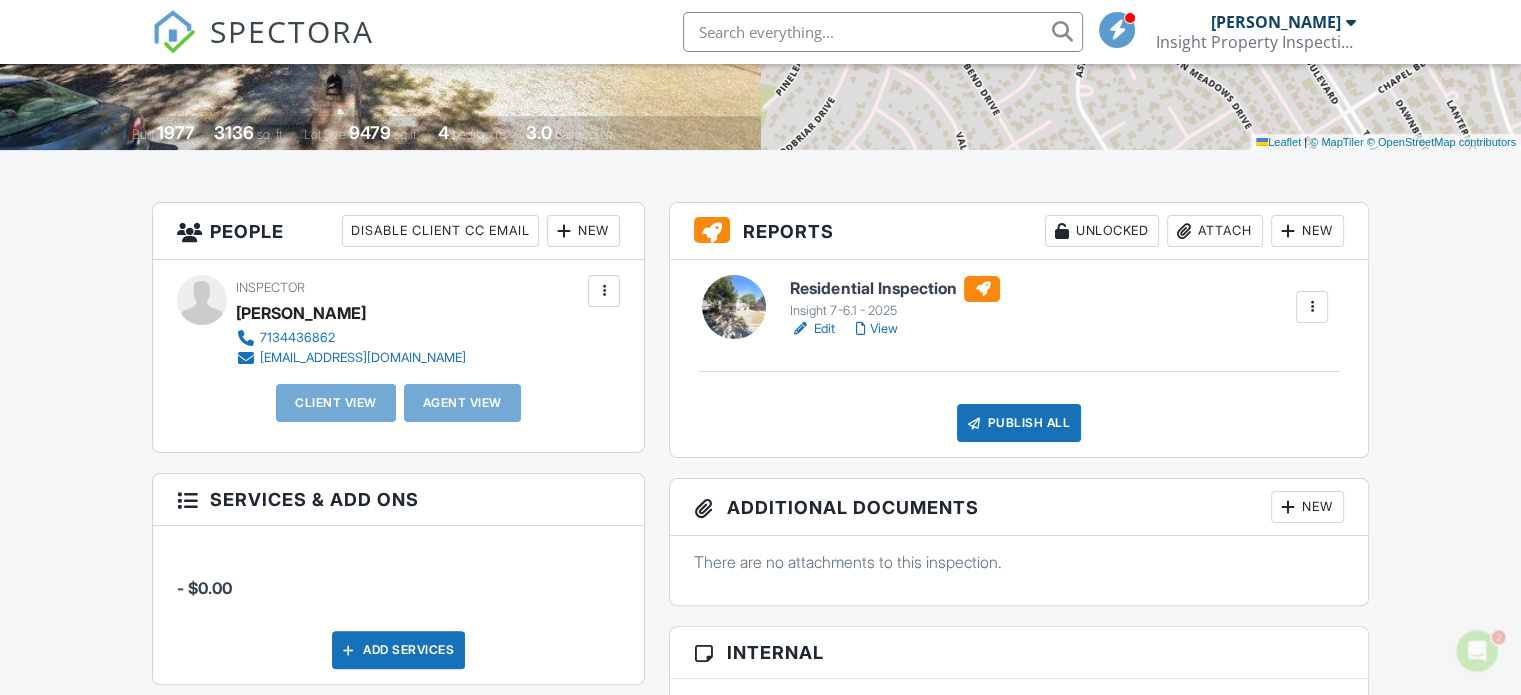 scroll, scrollTop: 387, scrollLeft: 0, axis: vertical 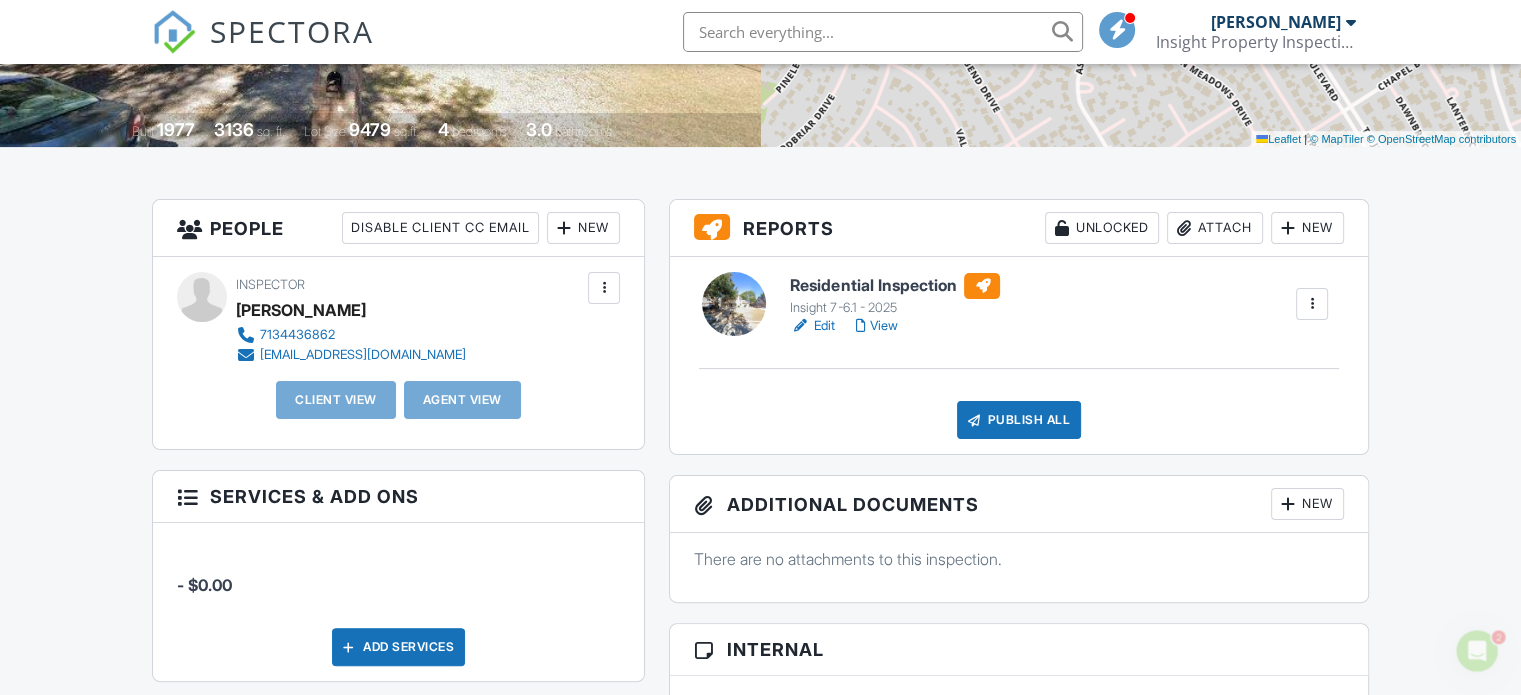 click on "Edit" at bounding box center [812, 326] 